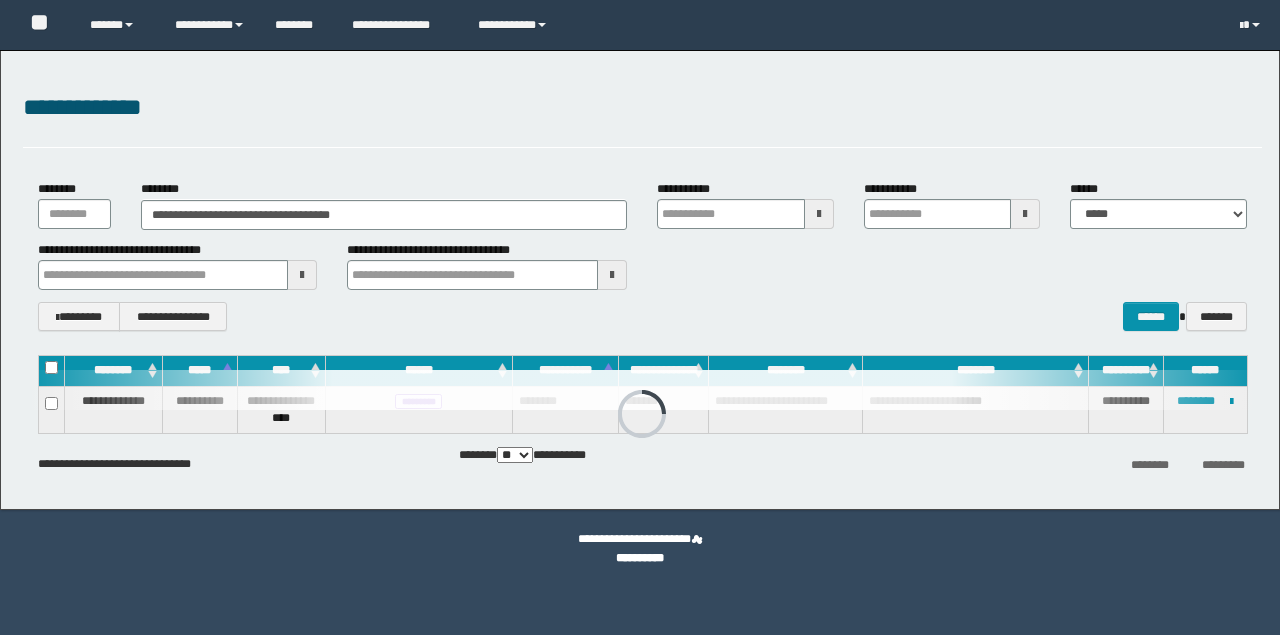 scroll, scrollTop: 0, scrollLeft: 0, axis: both 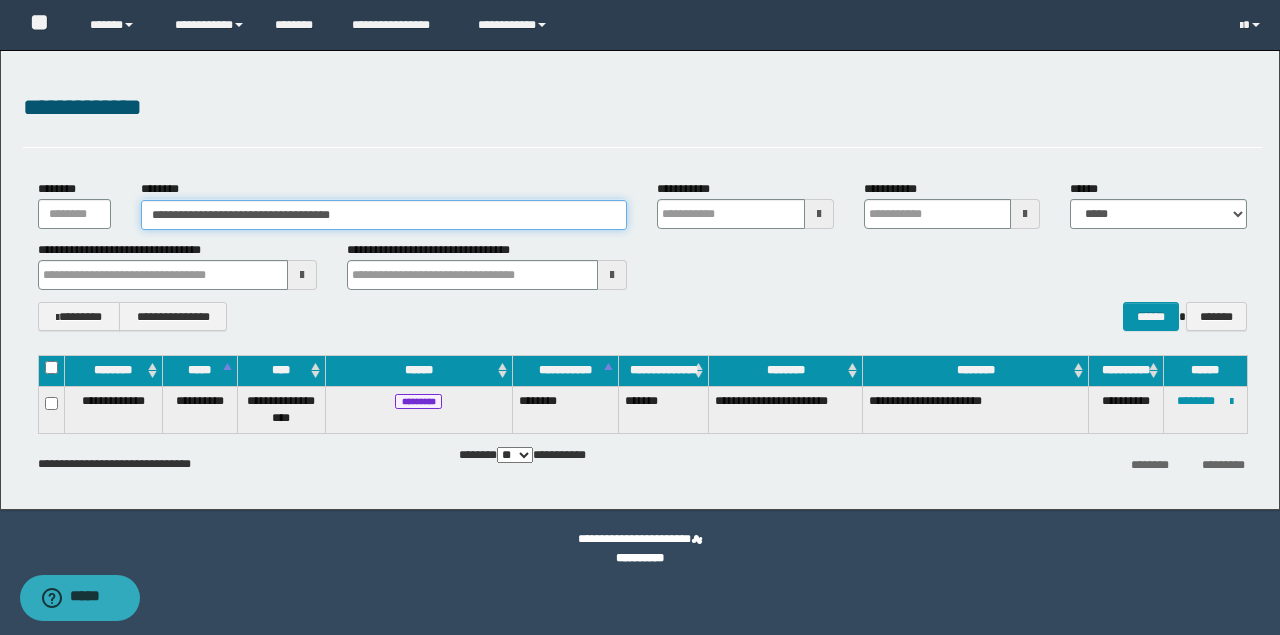 drag, startPoint x: 0, startPoint y: 0, endPoint x: -1, endPoint y: 202, distance: 202.00247 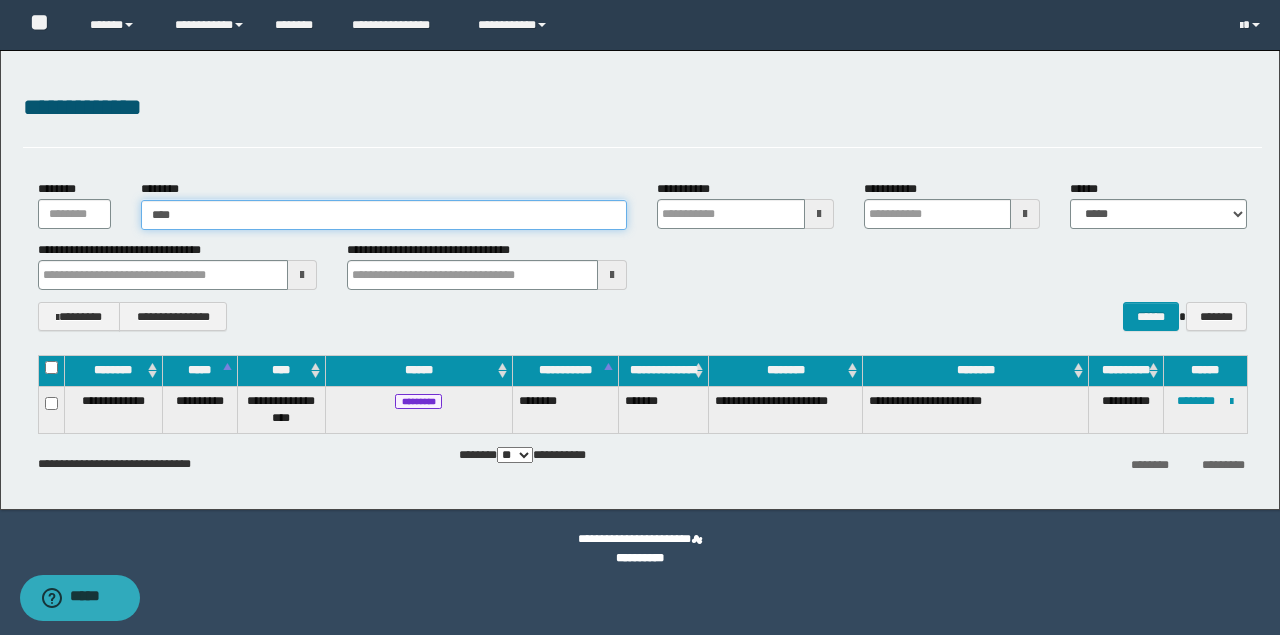 type on "*****" 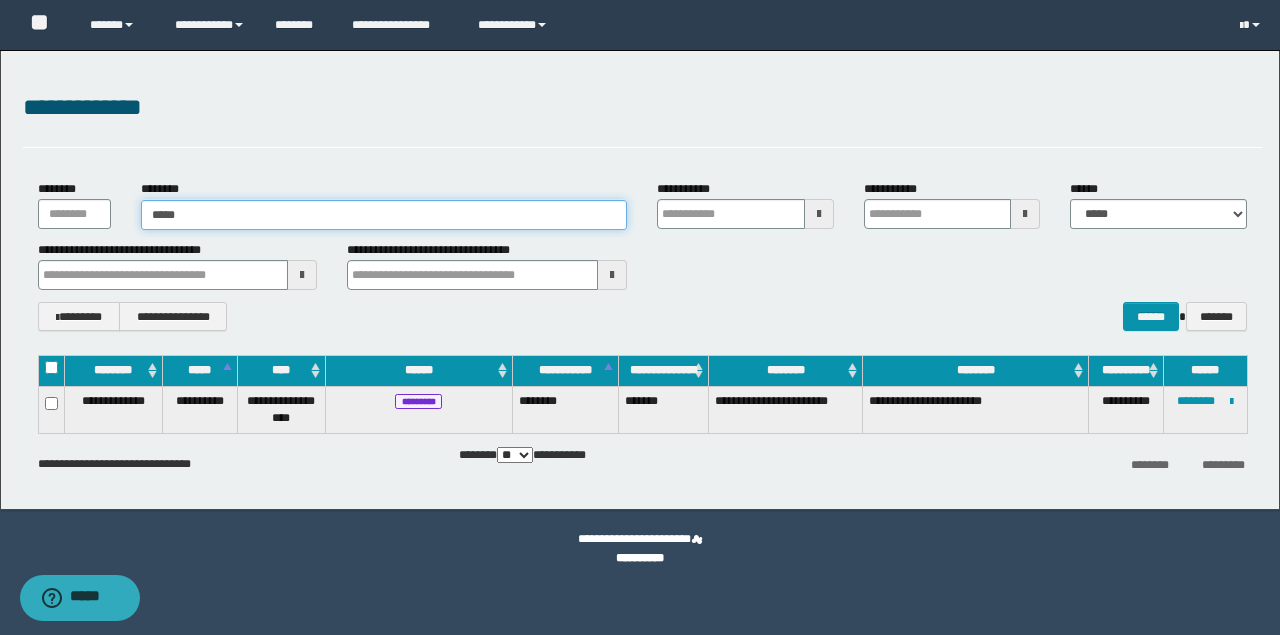 type on "*****" 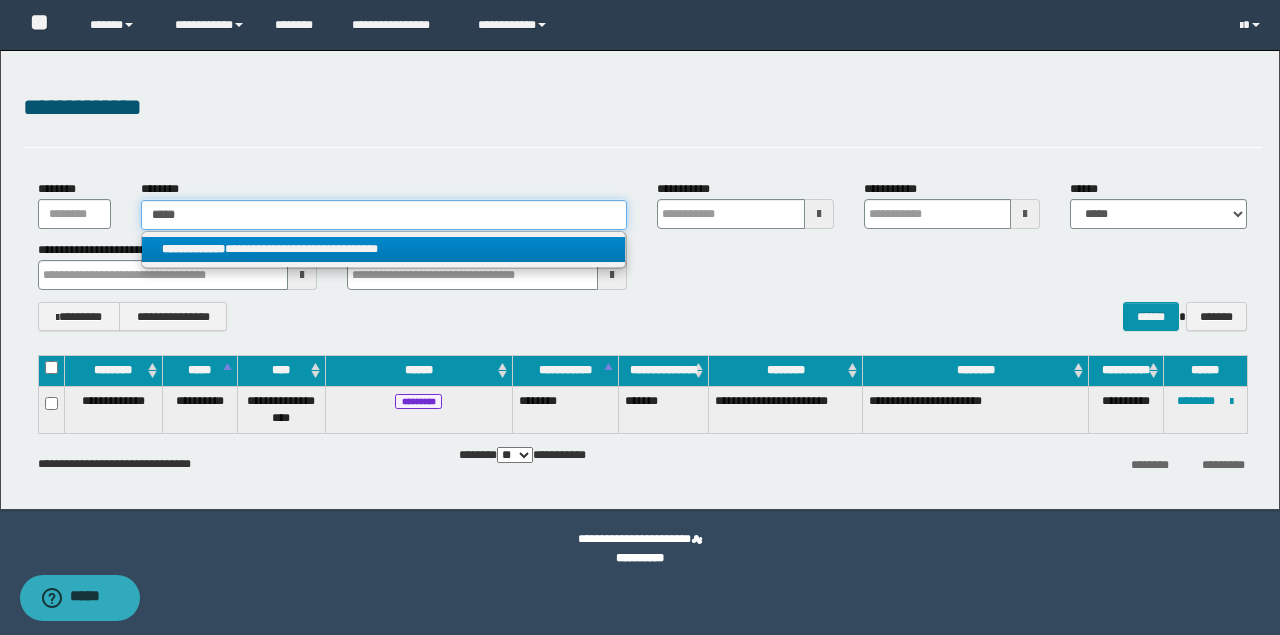 type on "*****" 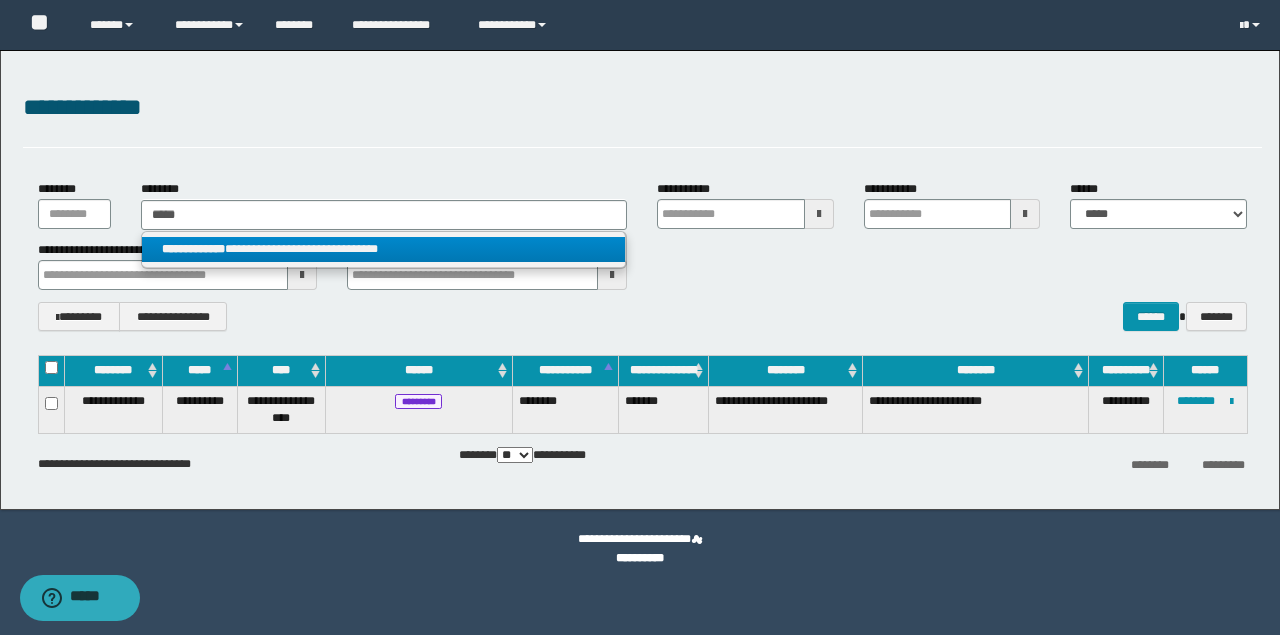 drag, startPoint x: 251, startPoint y: 256, endPoint x: 889, endPoint y: 447, distance: 665.97675 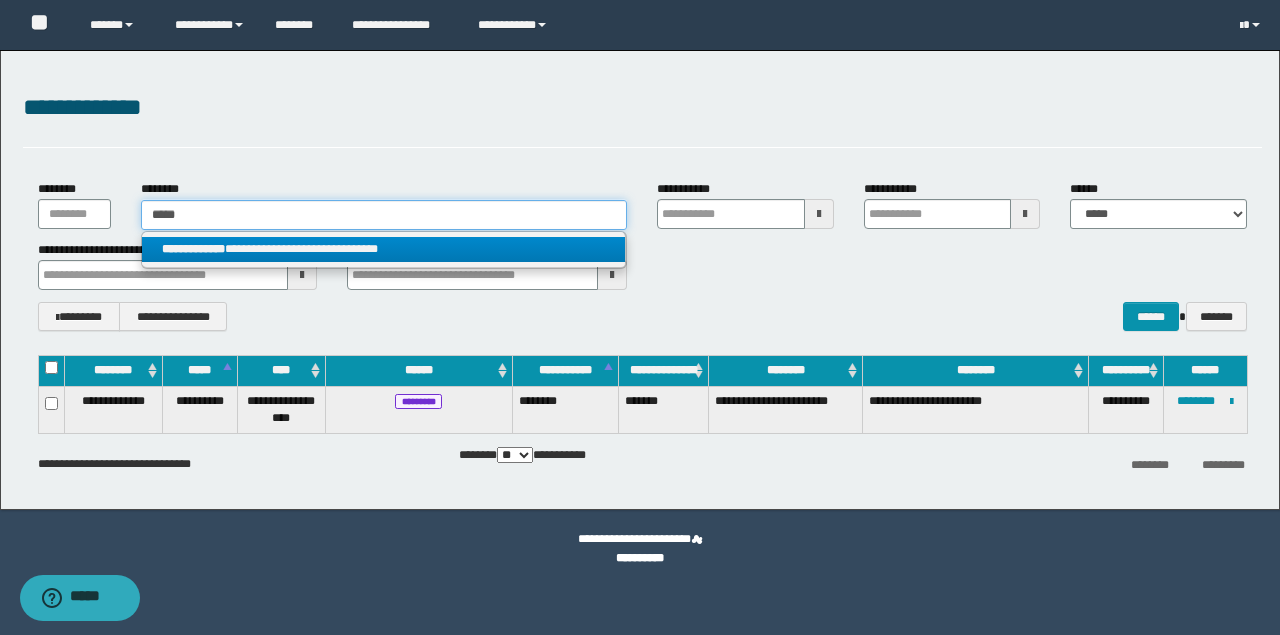 type 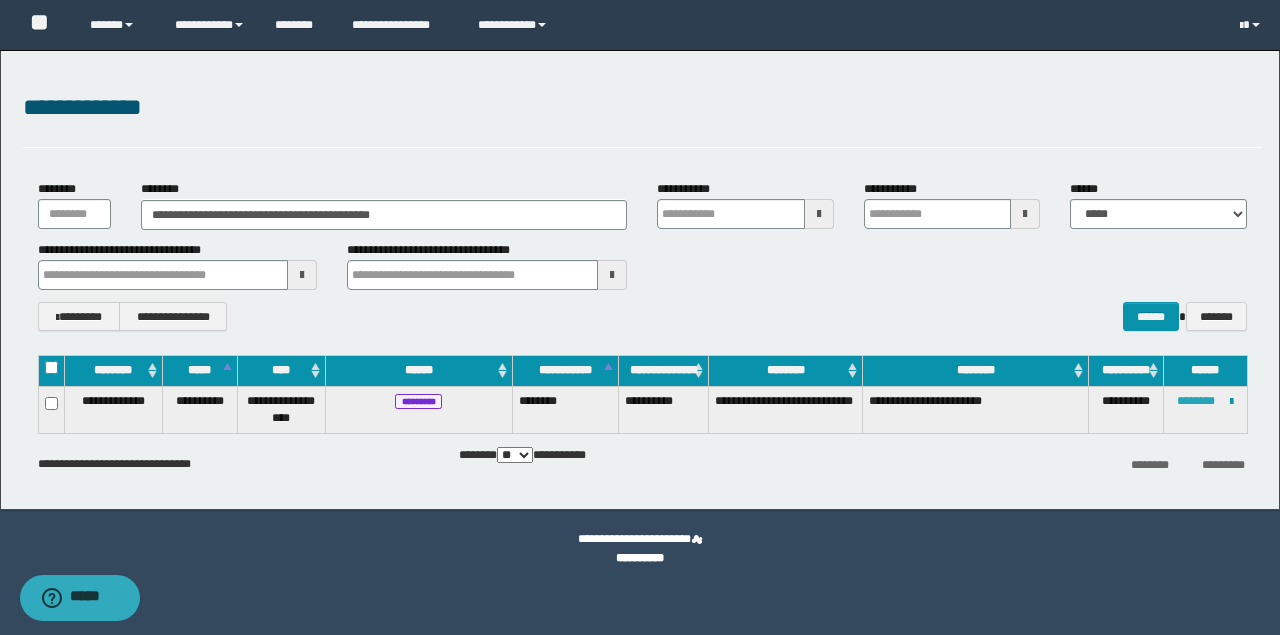 click on "********" at bounding box center [1196, 401] 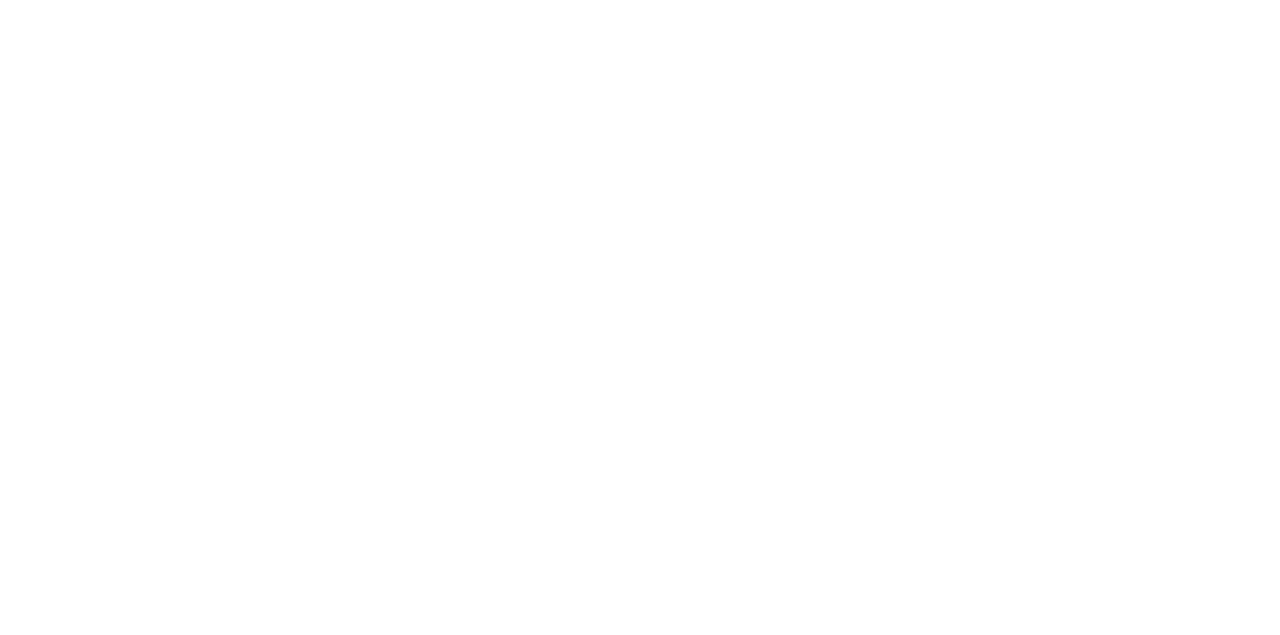 scroll, scrollTop: 0, scrollLeft: 0, axis: both 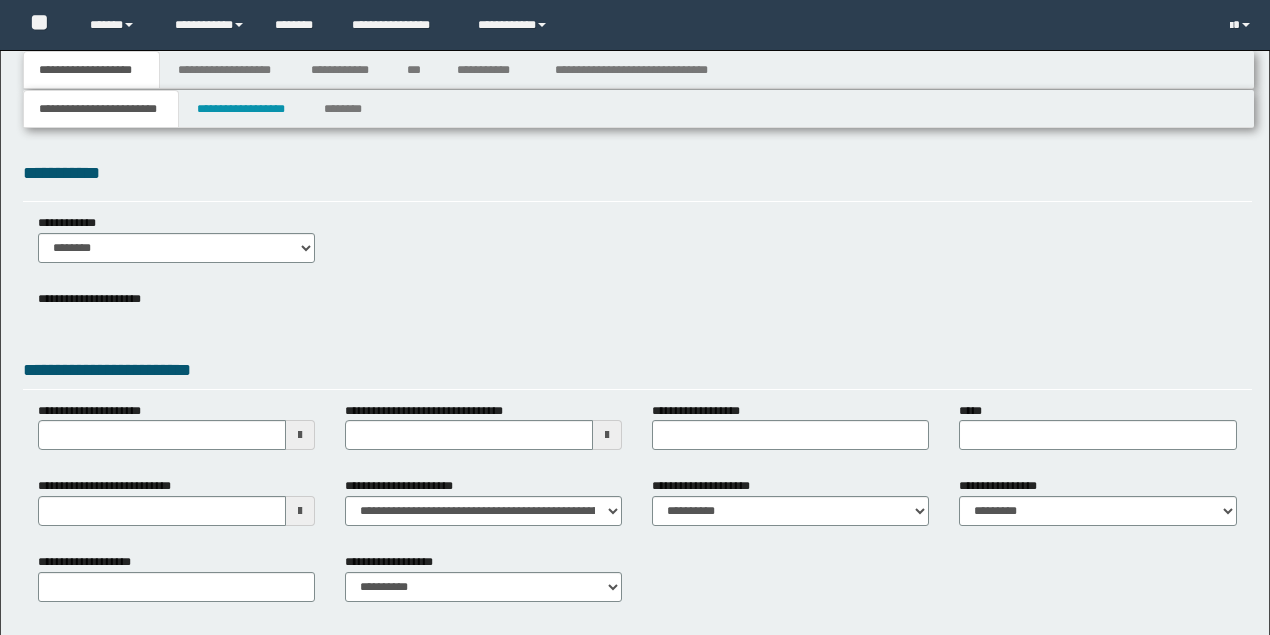 type 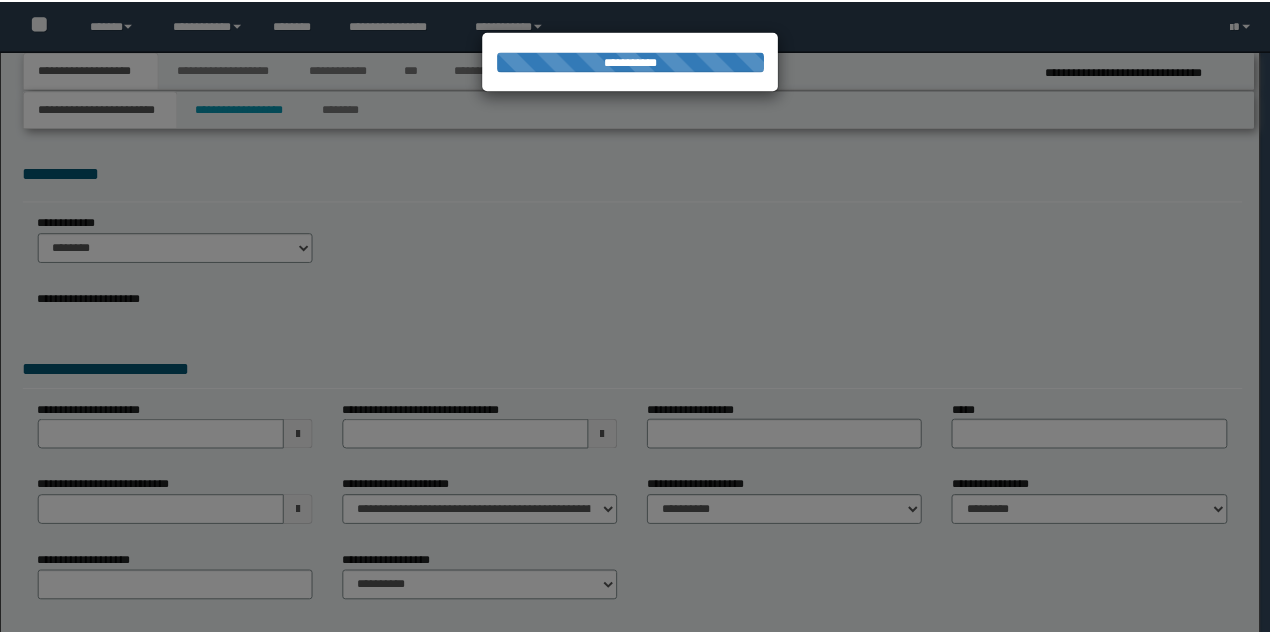 scroll, scrollTop: 0, scrollLeft: 0, axis: both 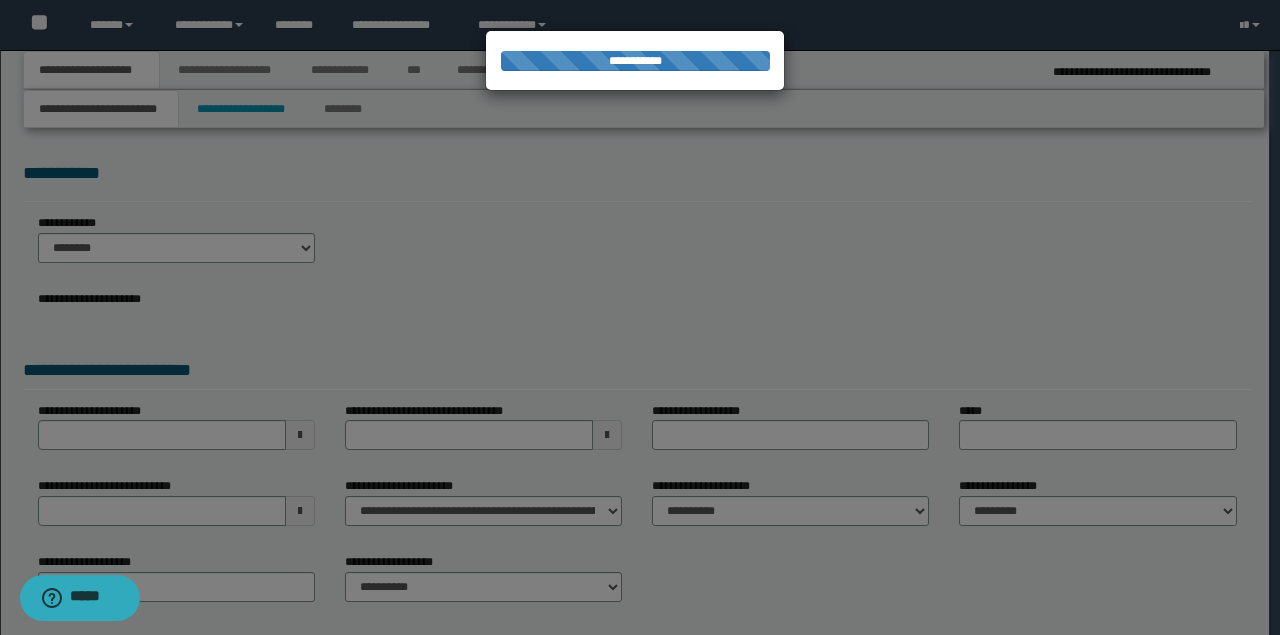 type on "**********" 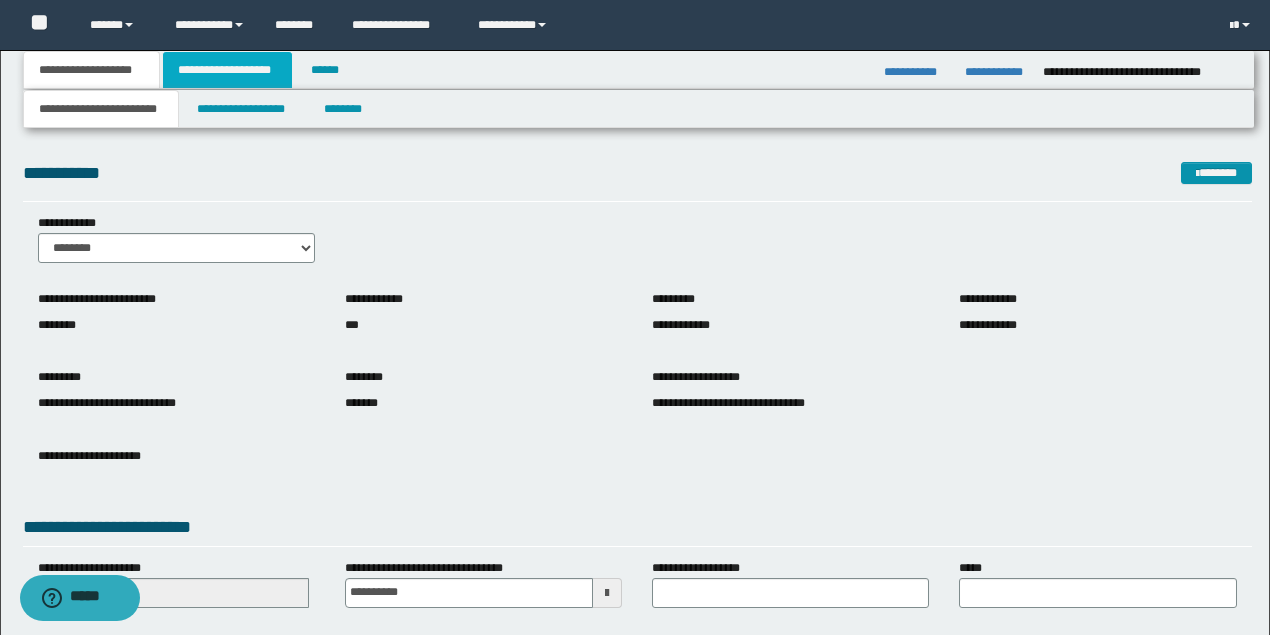 click on "**********" at bounding box center [227, 70] 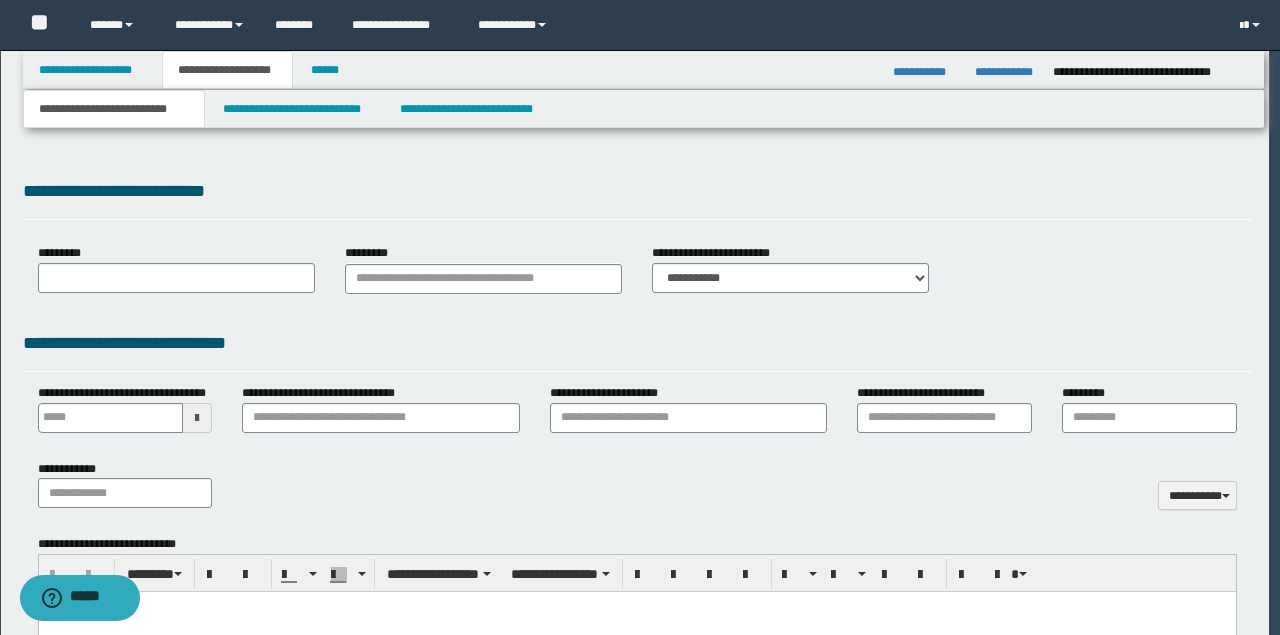 type 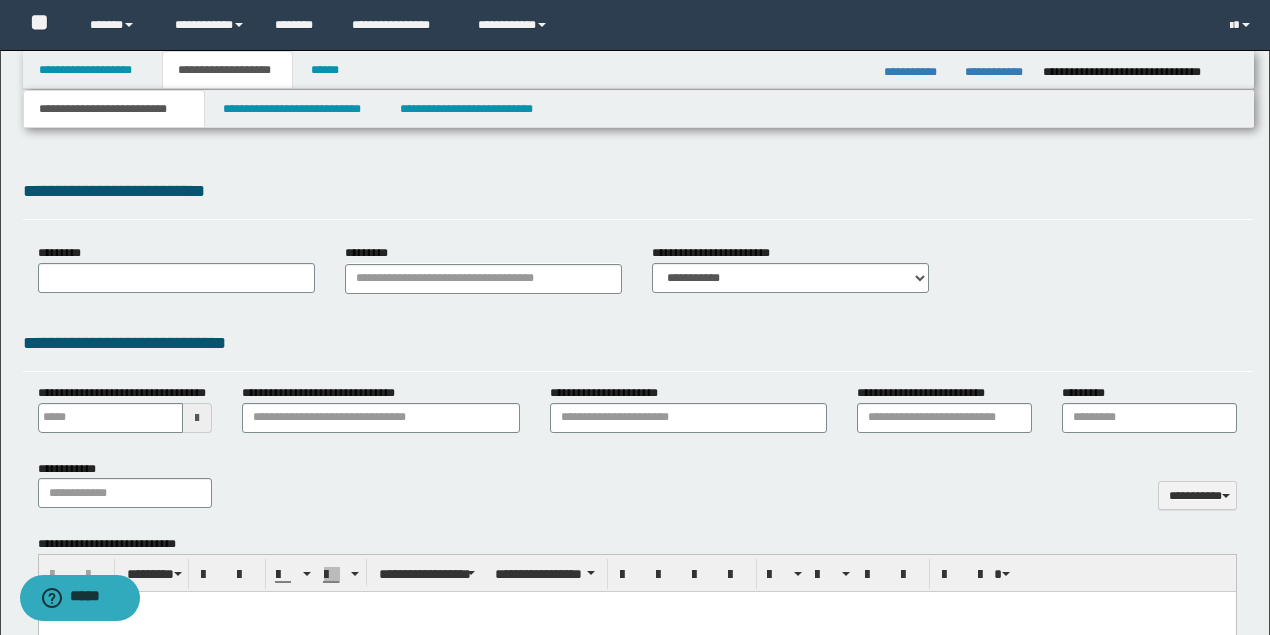 scroll, scrollTop: 0, scrollLeft: 0, axis: both 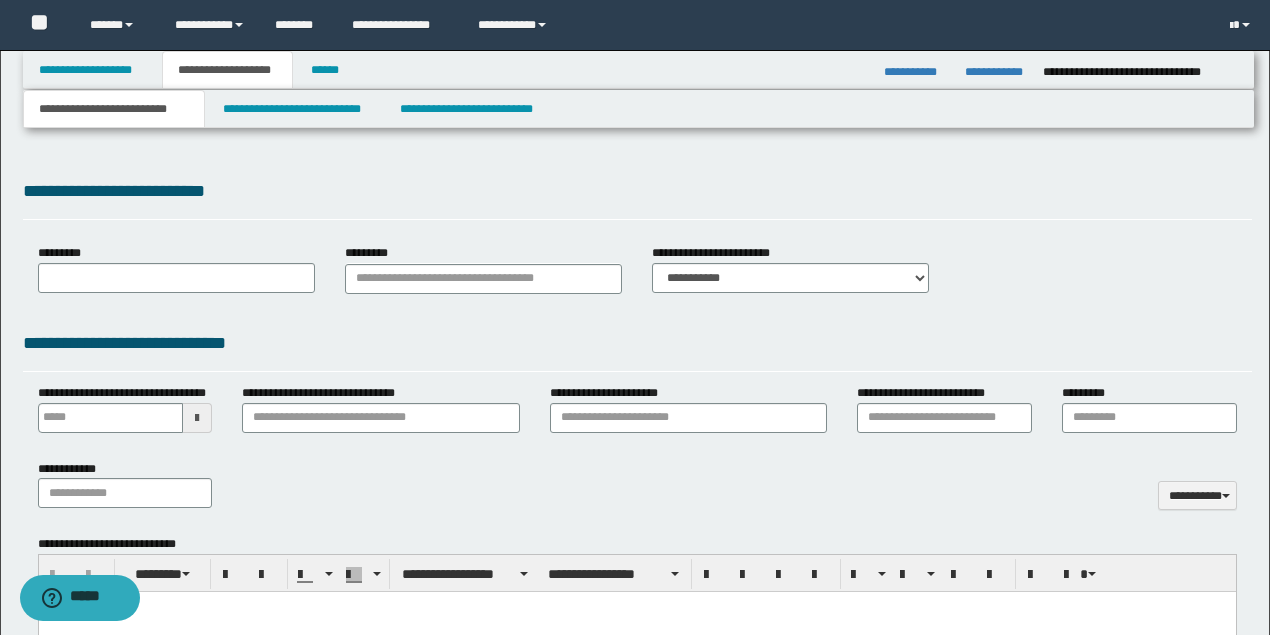 type on "**********" 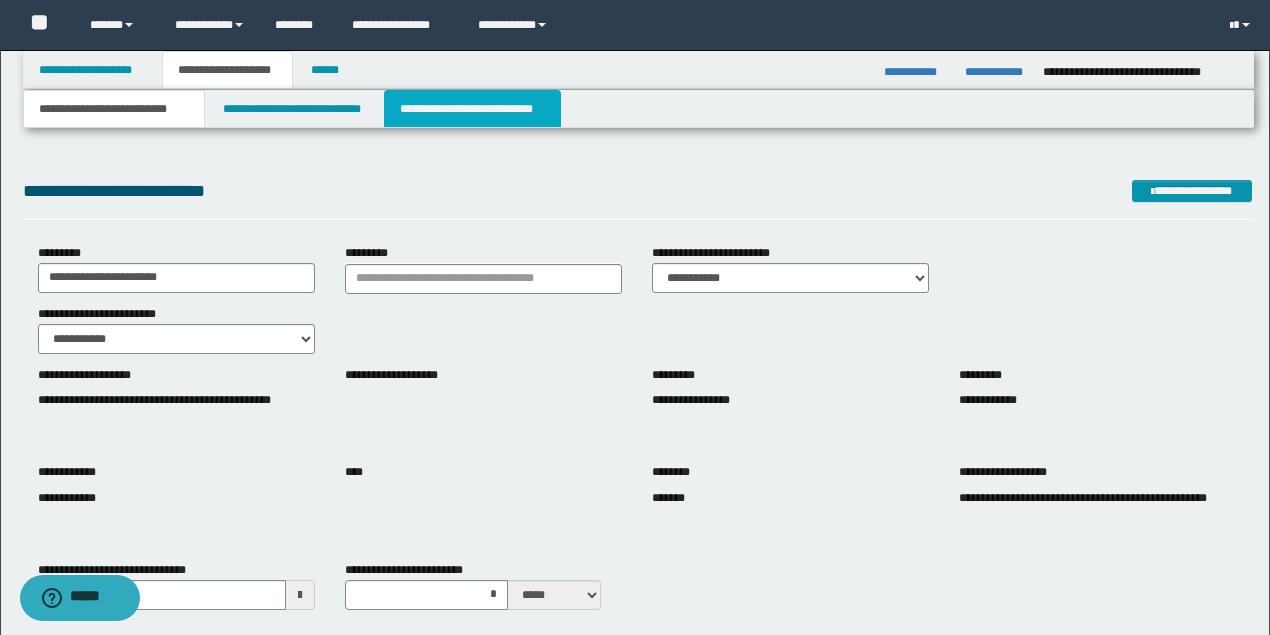 click on "**********" at bounding box center [472, 109] 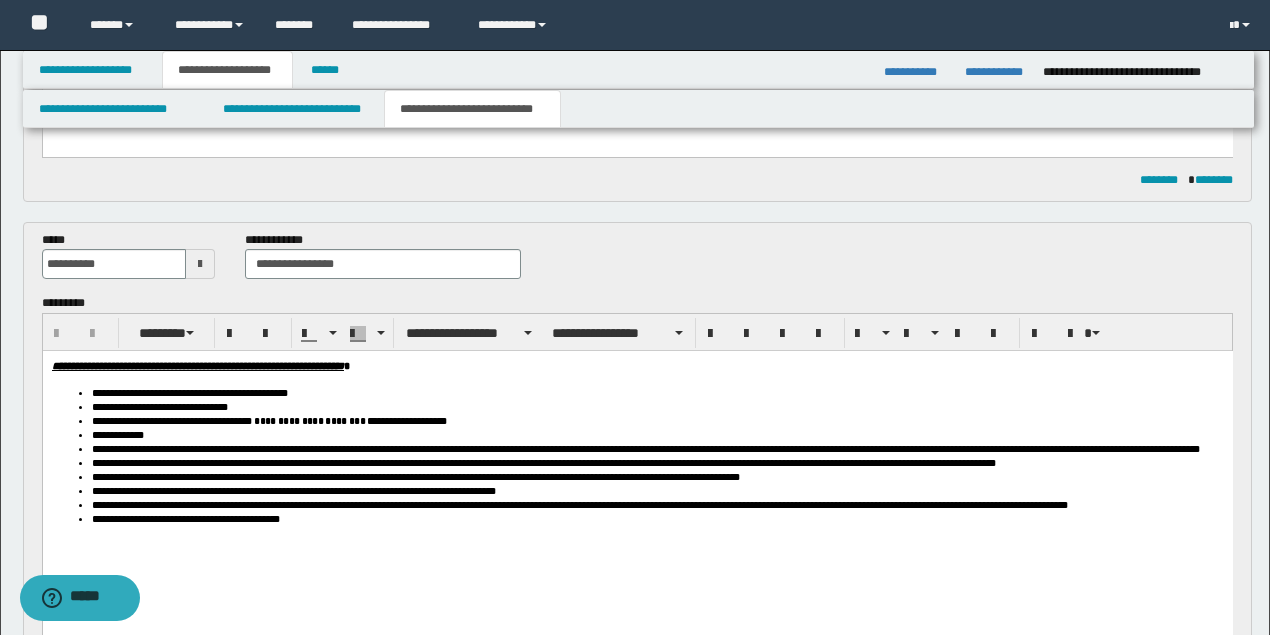 scroll, scrollTop: 800, scrollLeft: 0, axis: vertical 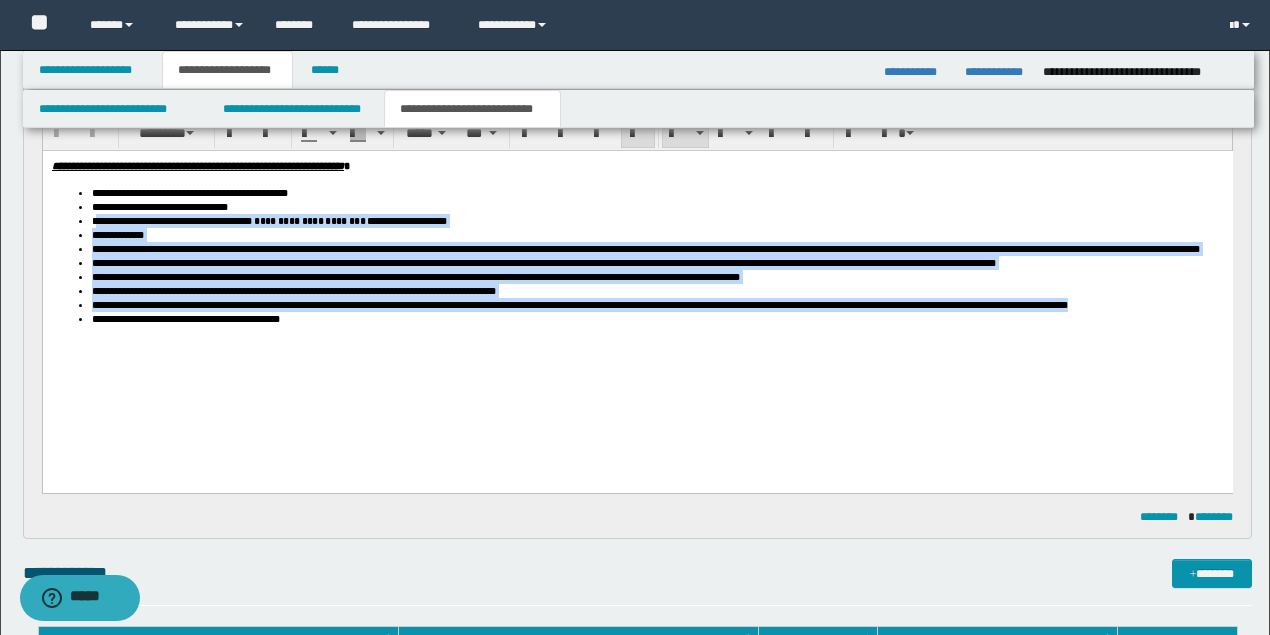 drag, startPoint x: 197, startPoint y: 343, endPoint x: 95, endPoint y: 223, distance: 157.49286 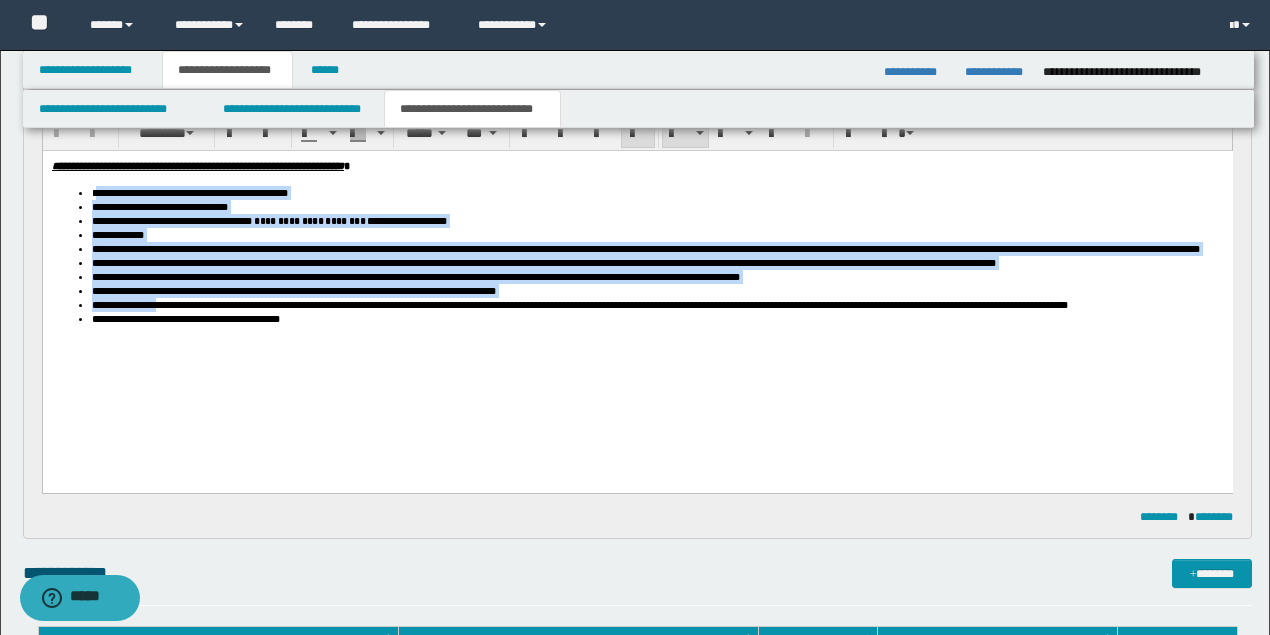 drag, startPoint x: 95, startPoint y: 193, endPoint x: 163, endPoint y: 331, distance: 153.84407 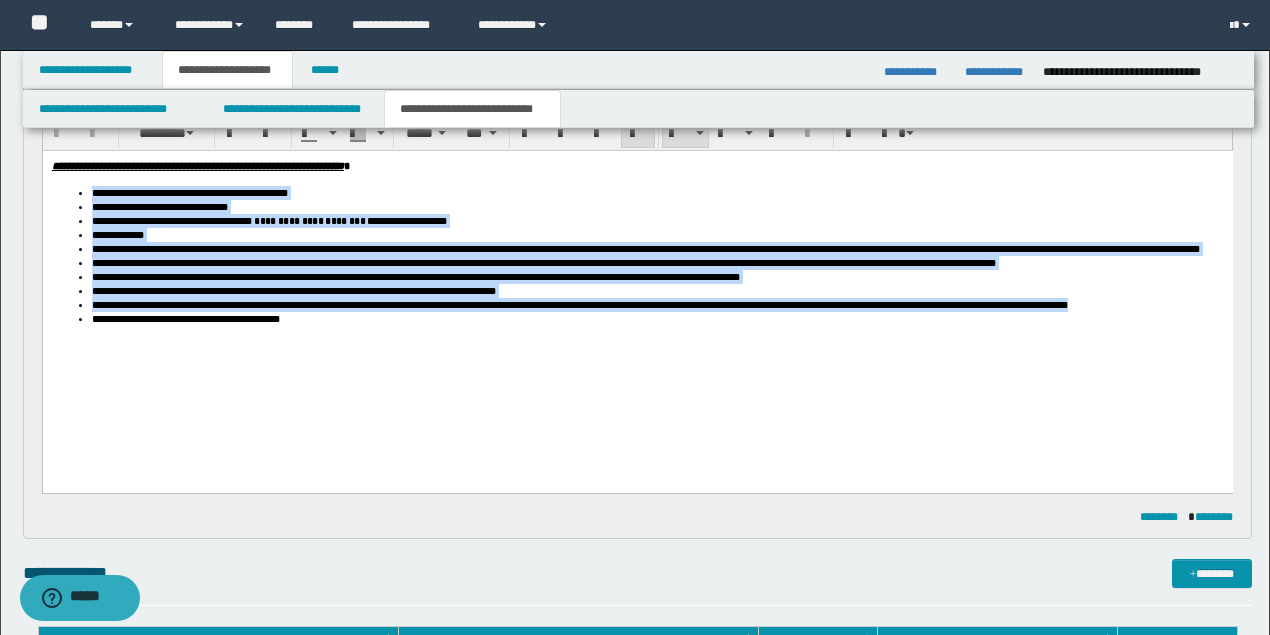 drag, startPoint x: 88, startPoint y: 197, endPoint x: 197, endPoint y: 344, distance: 183.00273 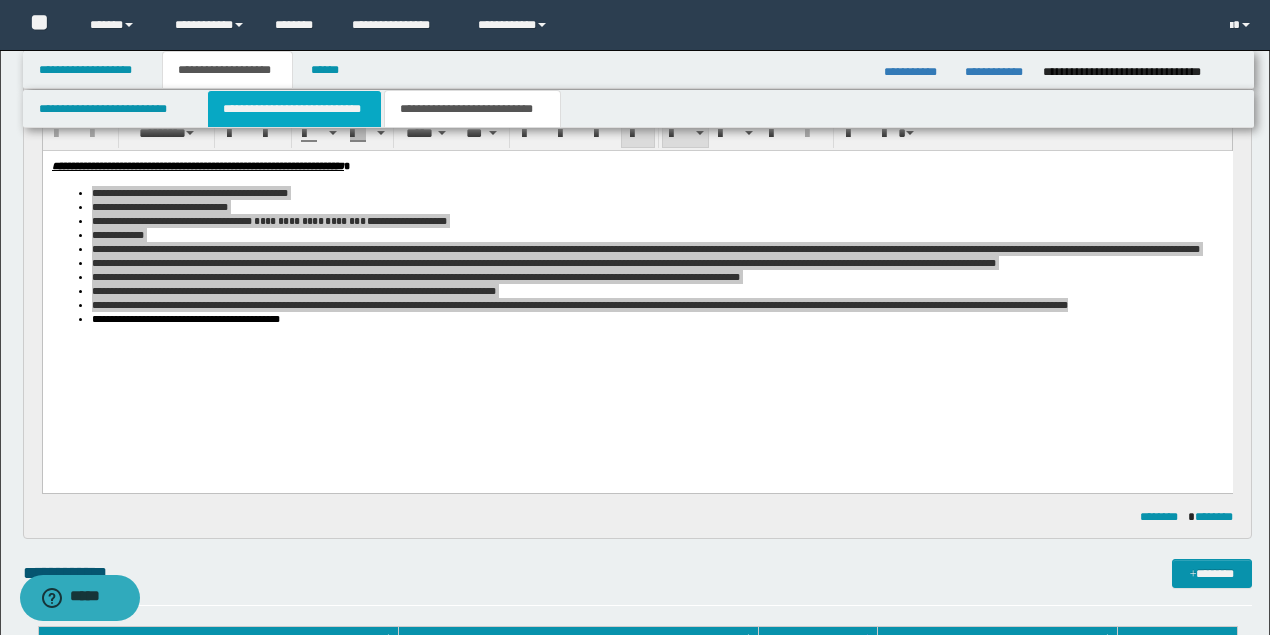 click on "**********" at bounding box center (294, 109) 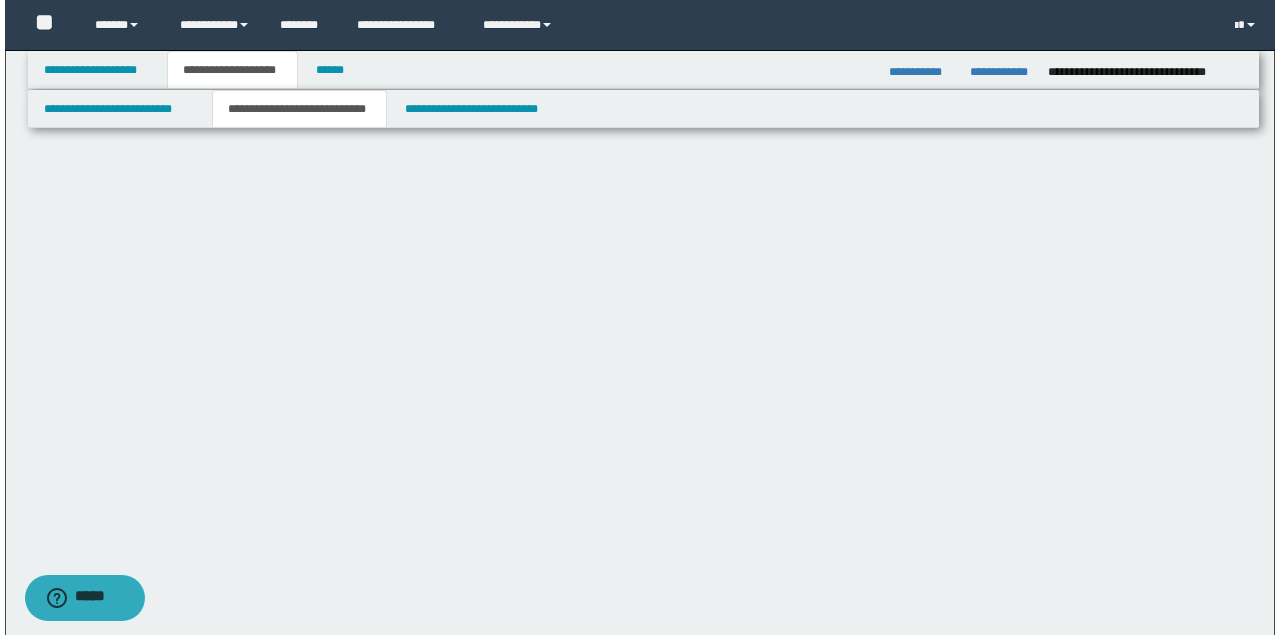 scroll, scrollTop: 0, scrollLeft: 0, axis: both 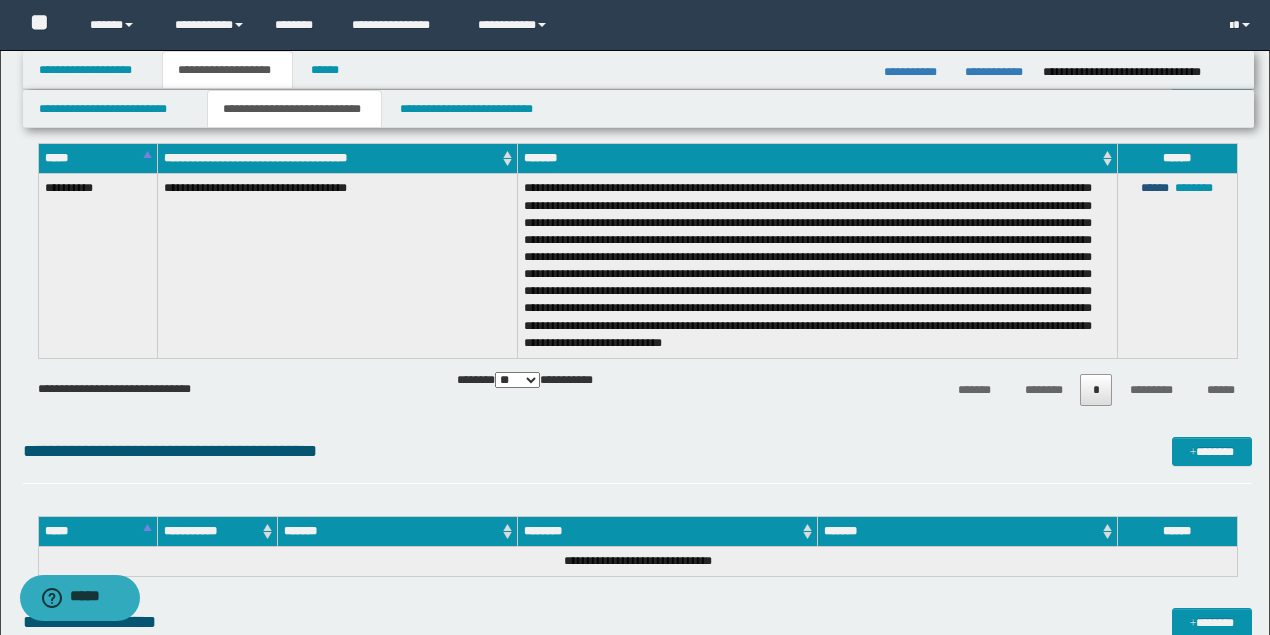 drag, startPoint x: 1150, startPoint y: 190, endPoint x: 1011, endPoint y: 216, distance: 141.41075 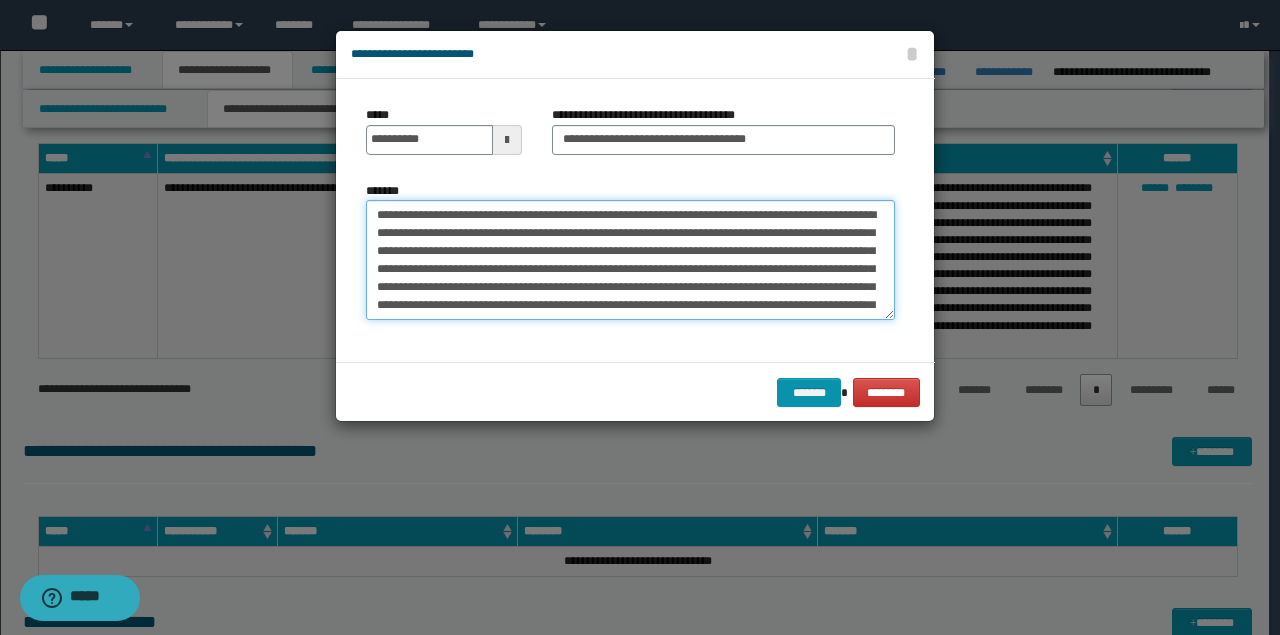 click on "*******" at bounding box center (630, 260) 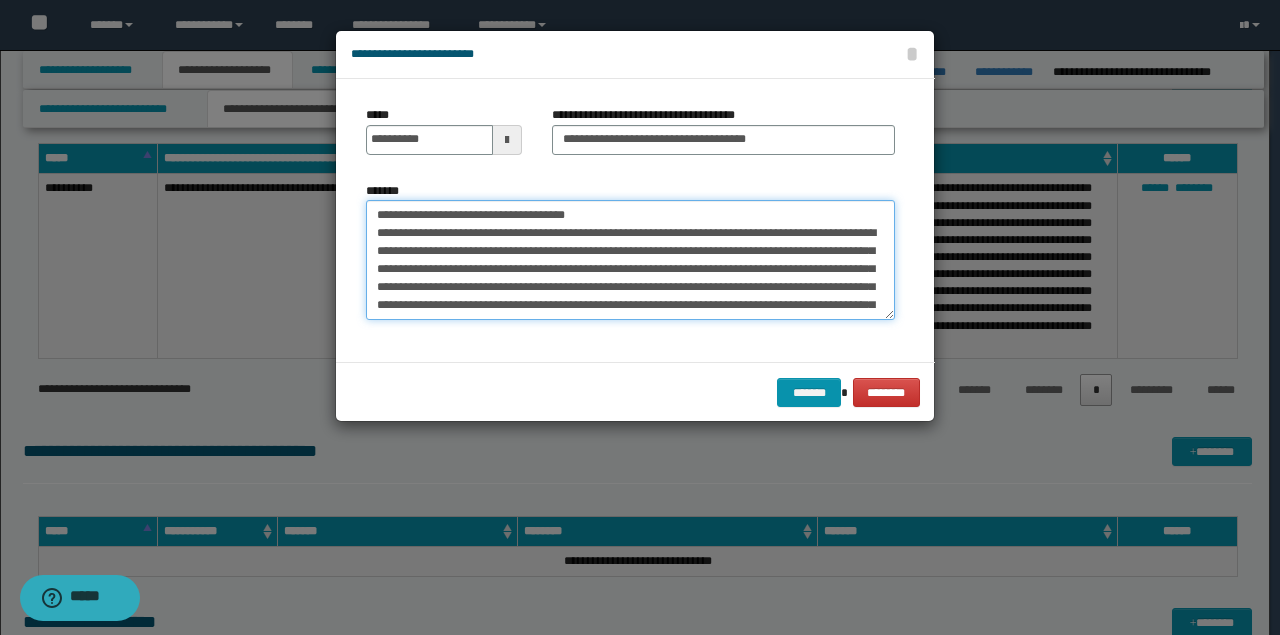click on "*******" at bounding box center [630, 260] 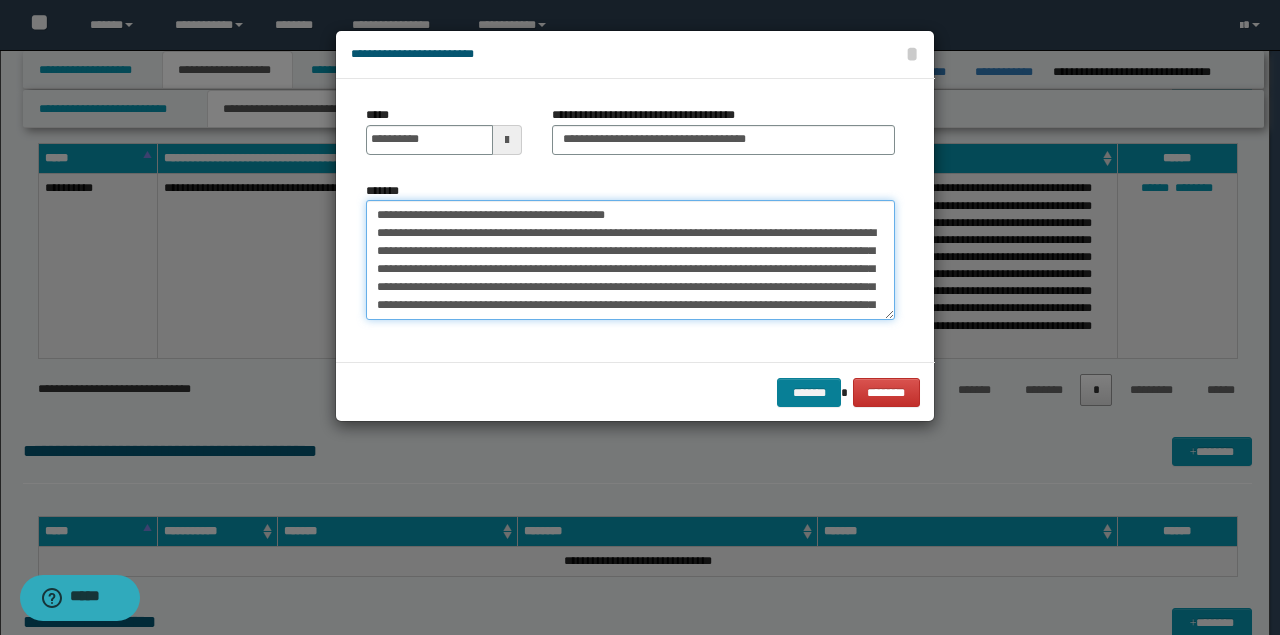 type on "**********" 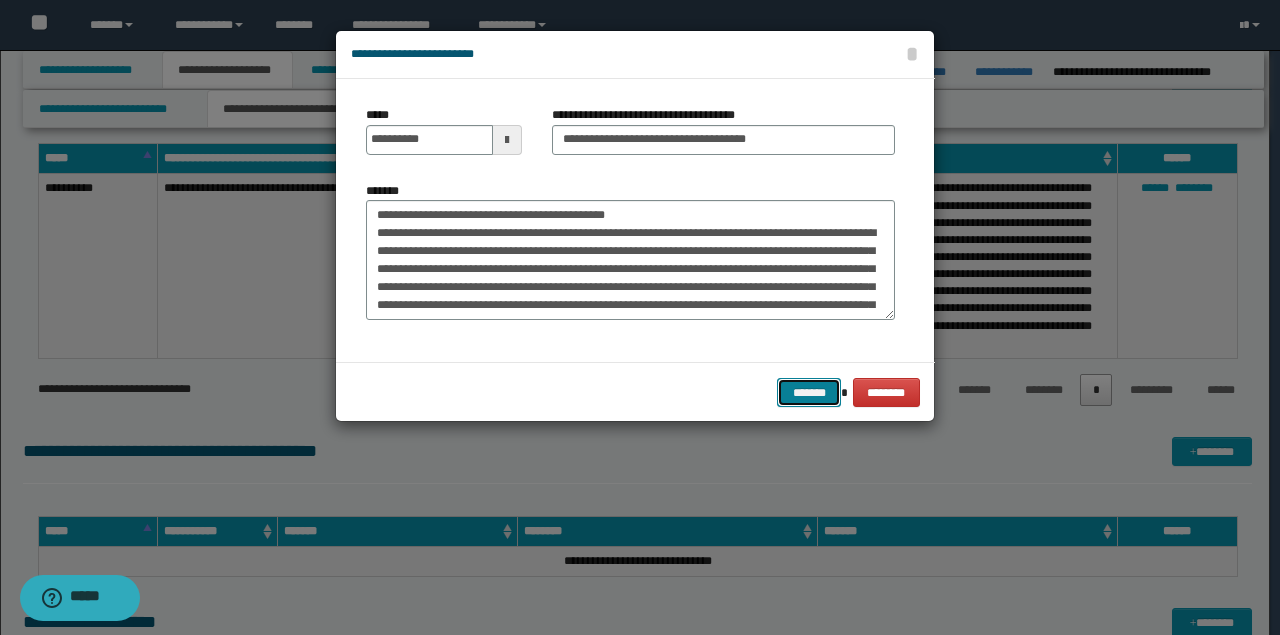 click on "*******" at bounding box center [809, 392] 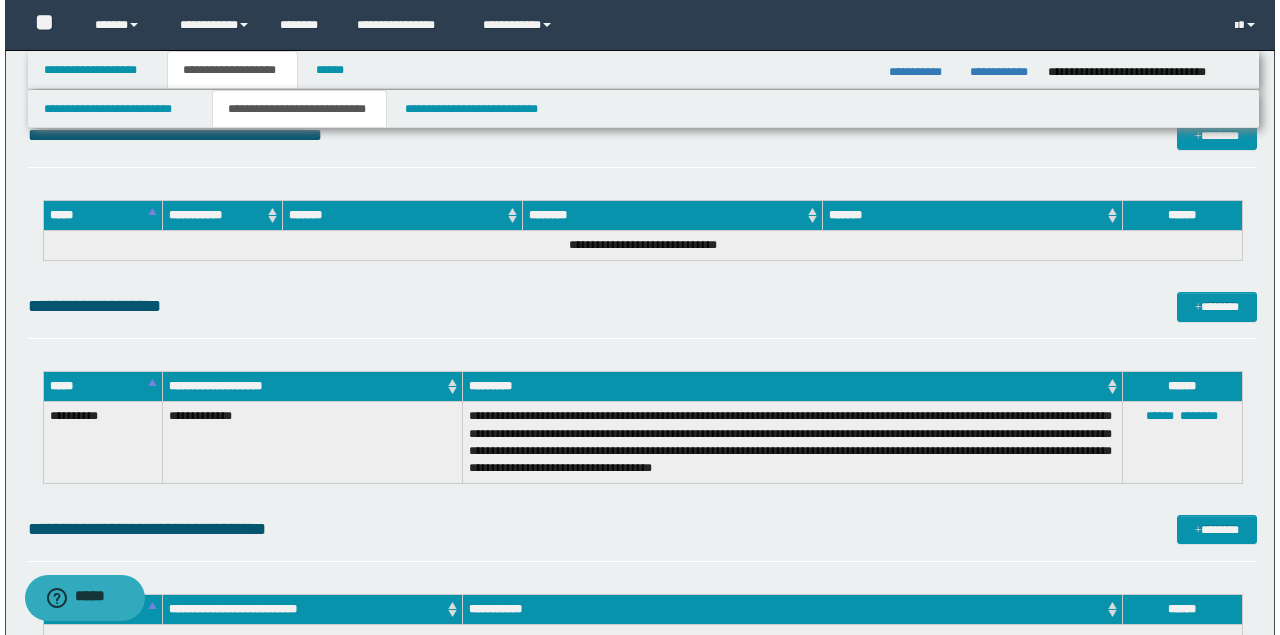scroll, scrollTop: 1933, scrollLeft: 0, axis: vertical 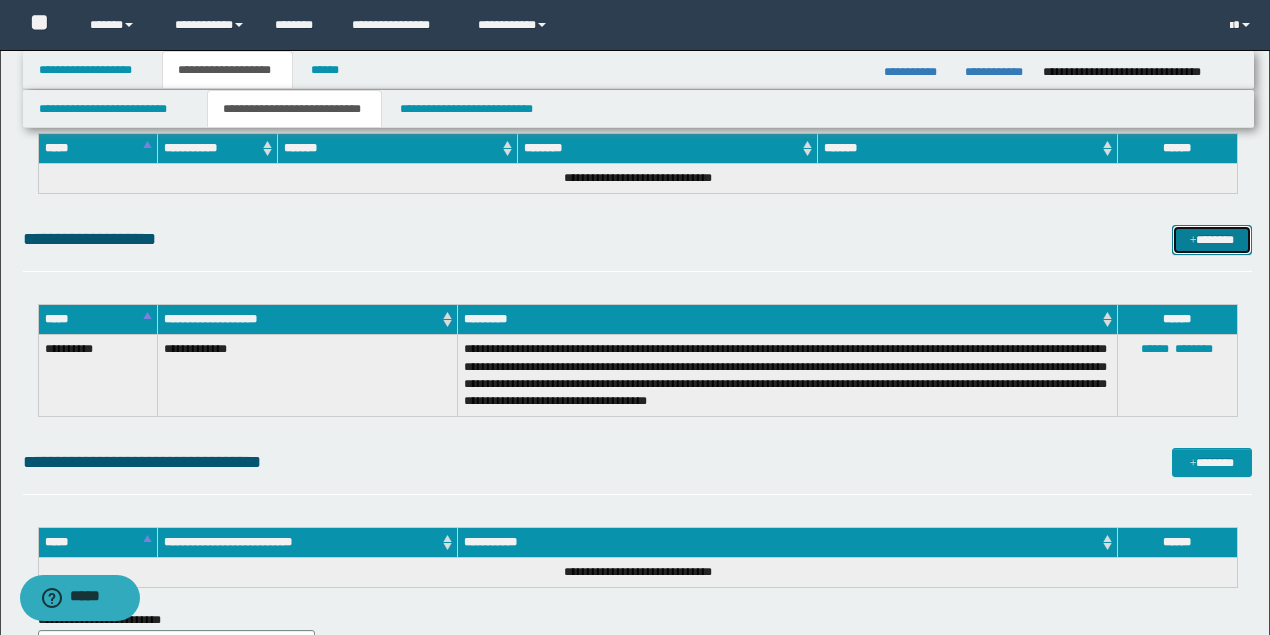 click on "*******" at bounding box center [1211, 239] 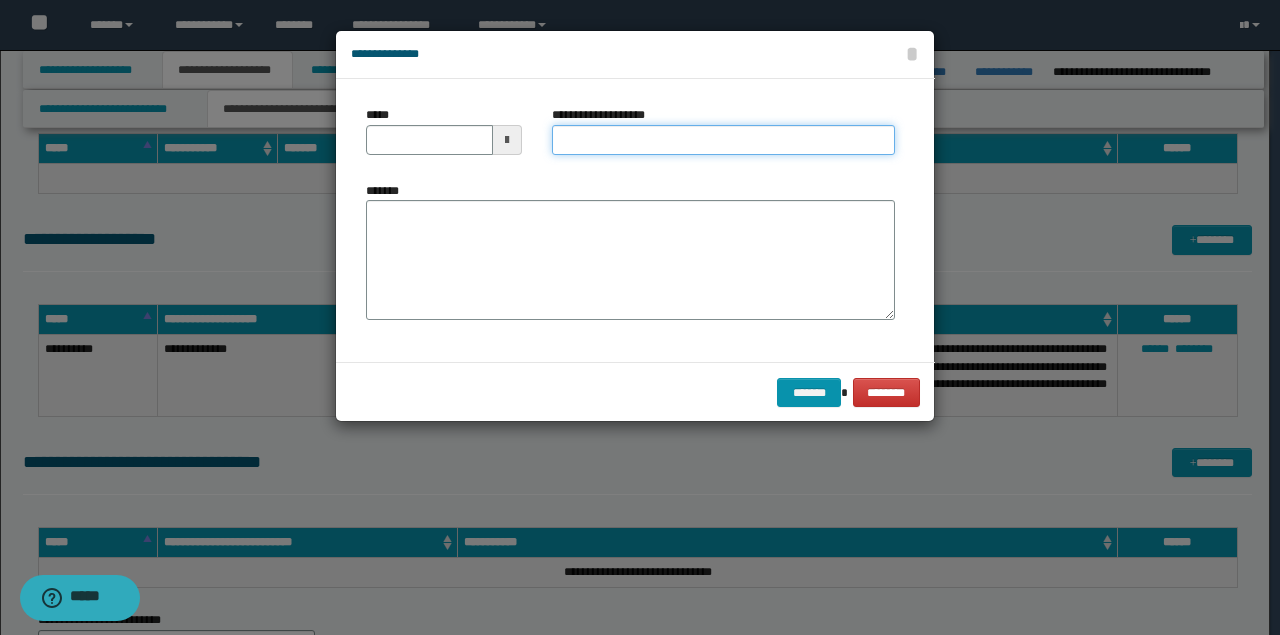 click on "**********" at bounding box center (723, 140) 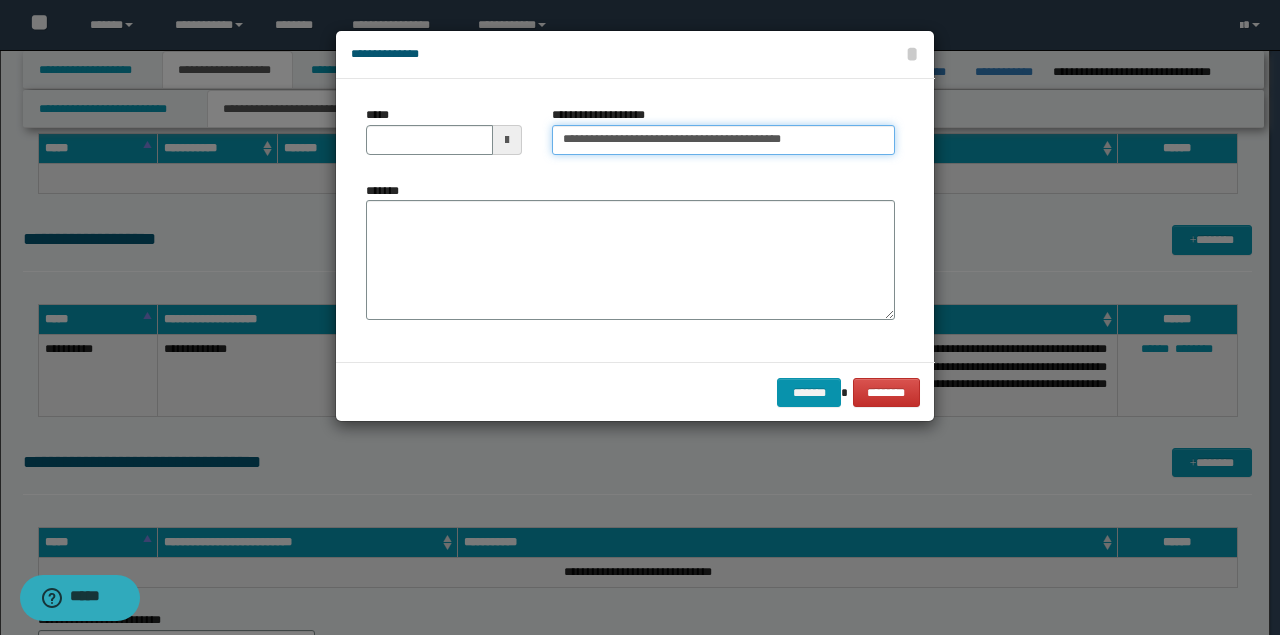 type on "**********" 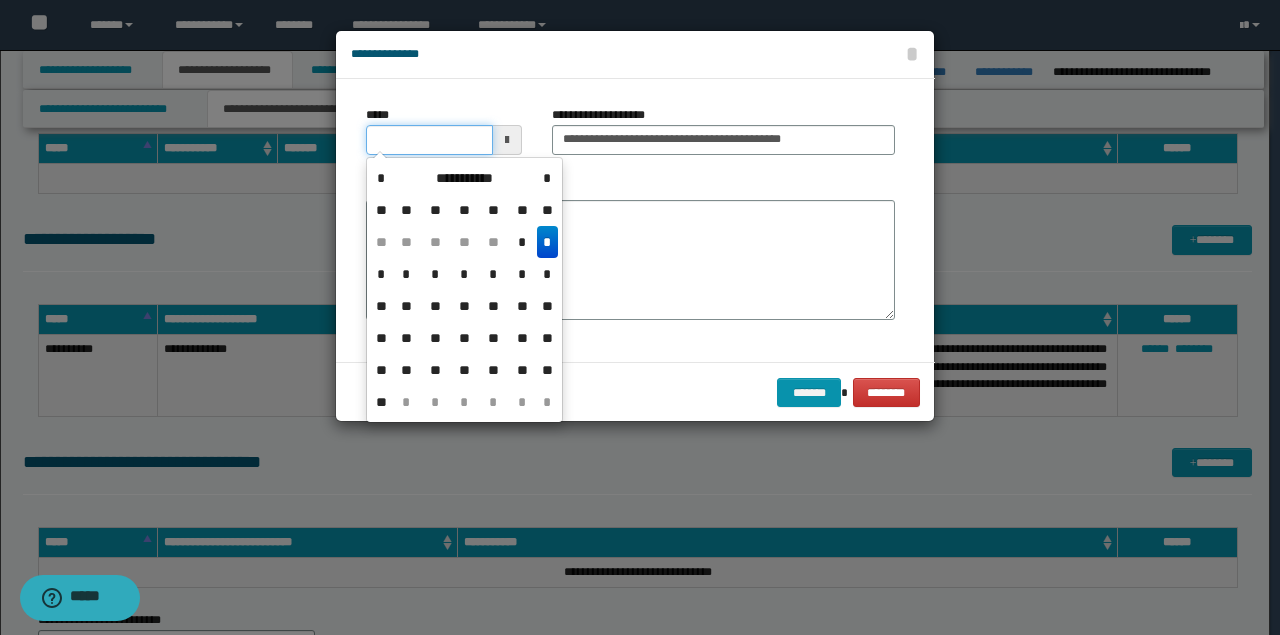 click on "*****" at bounding box center (429, 140) 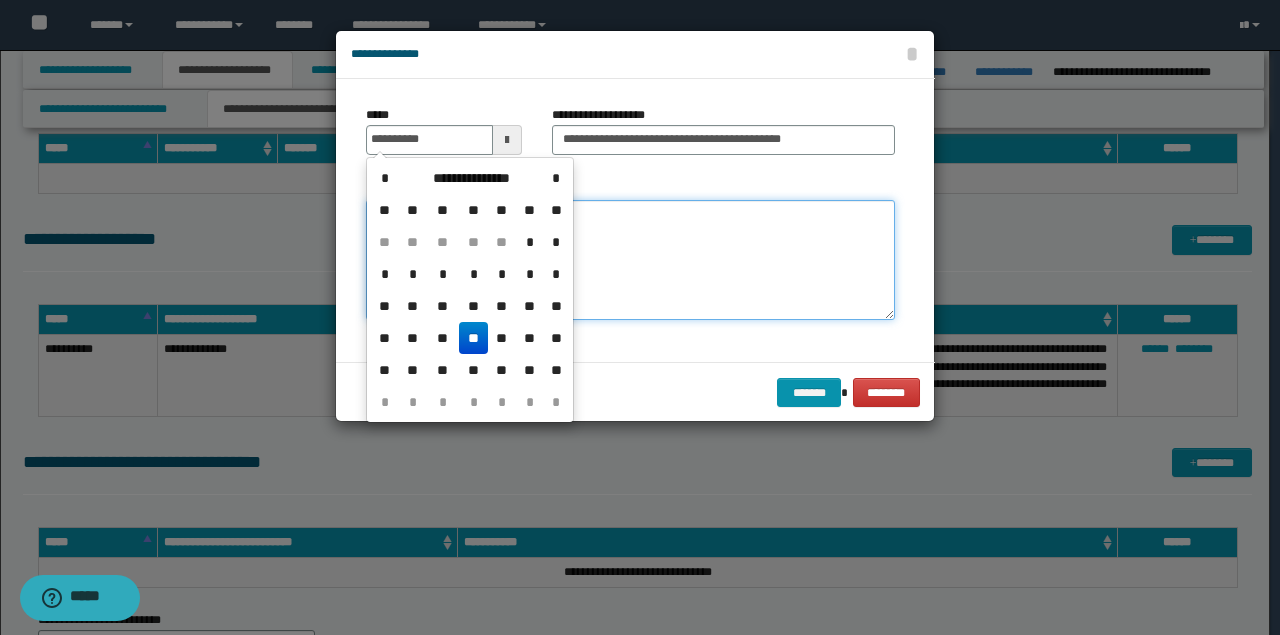 type on "**********" 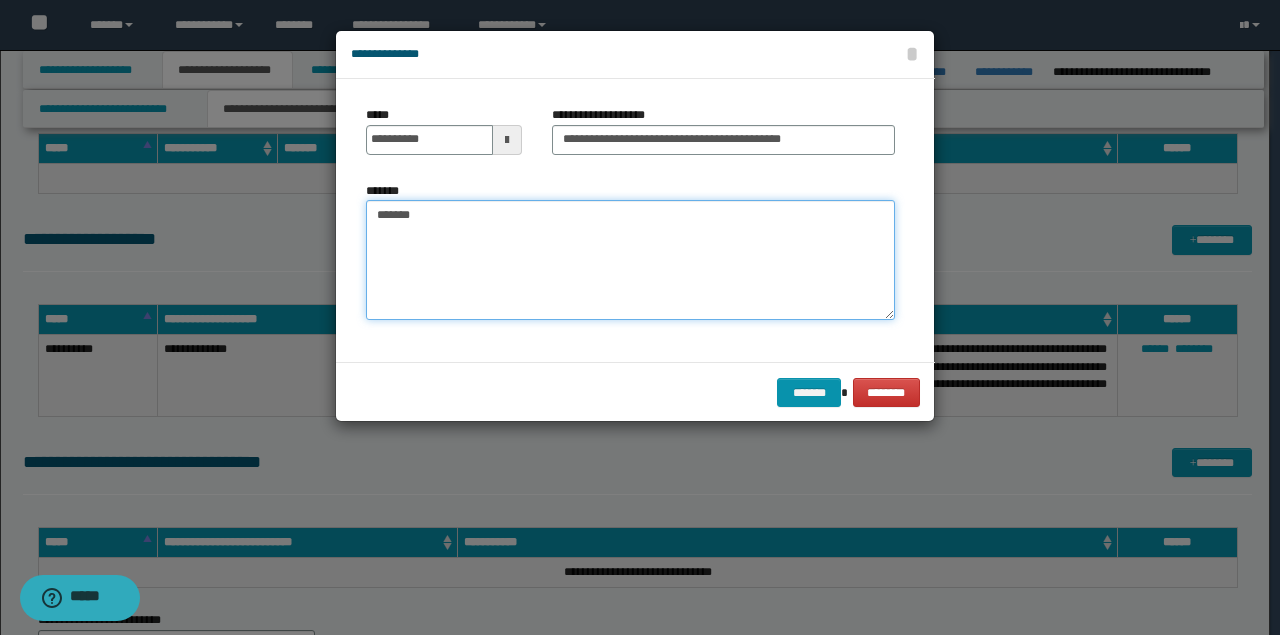 click on "******" at bounding box center [630, 260] 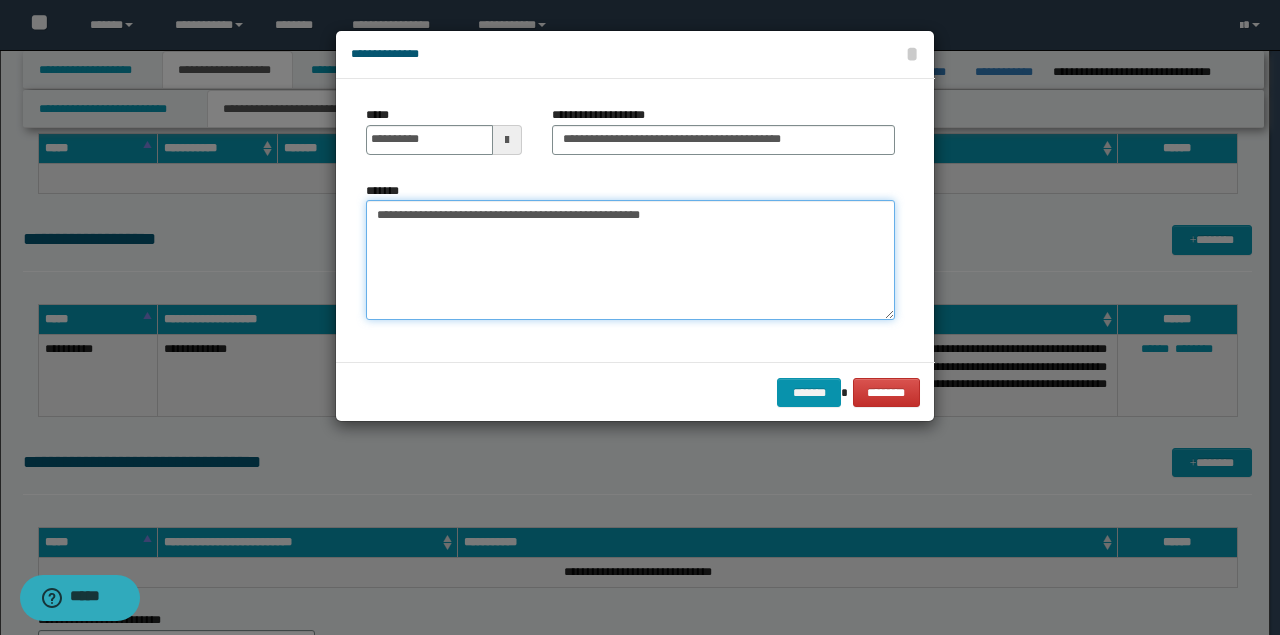 click on "**********" at bounding box center [630, 260] 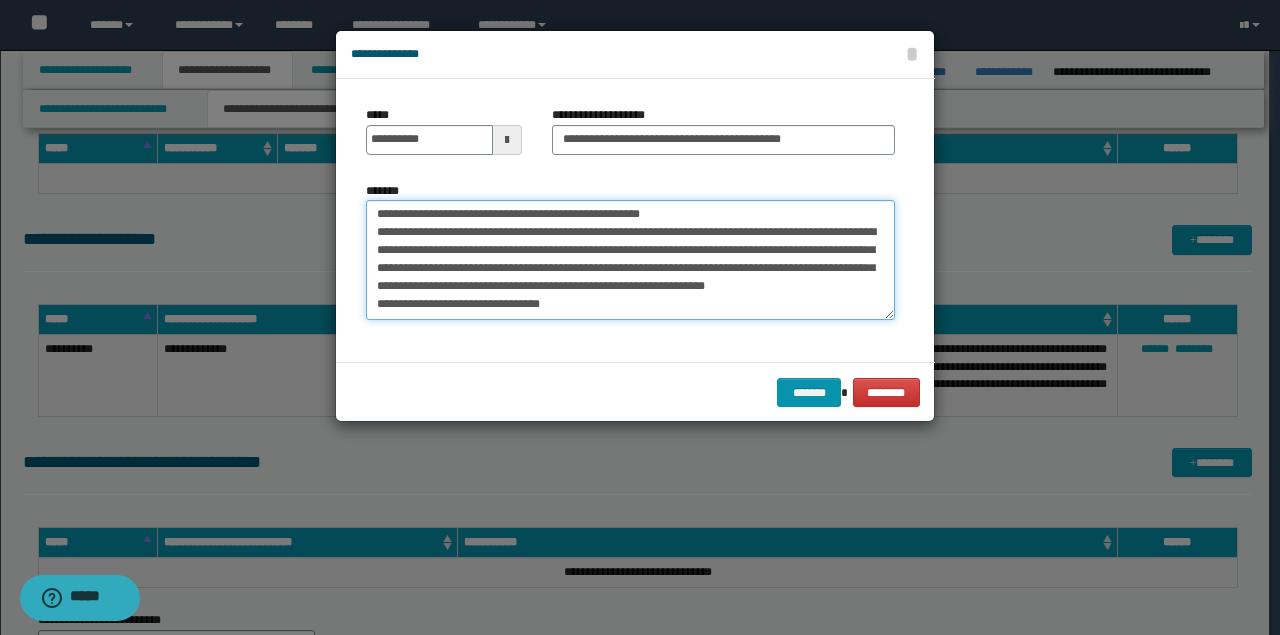 scroll, scrollTop: 0, scrollLeft: 0, axis: both 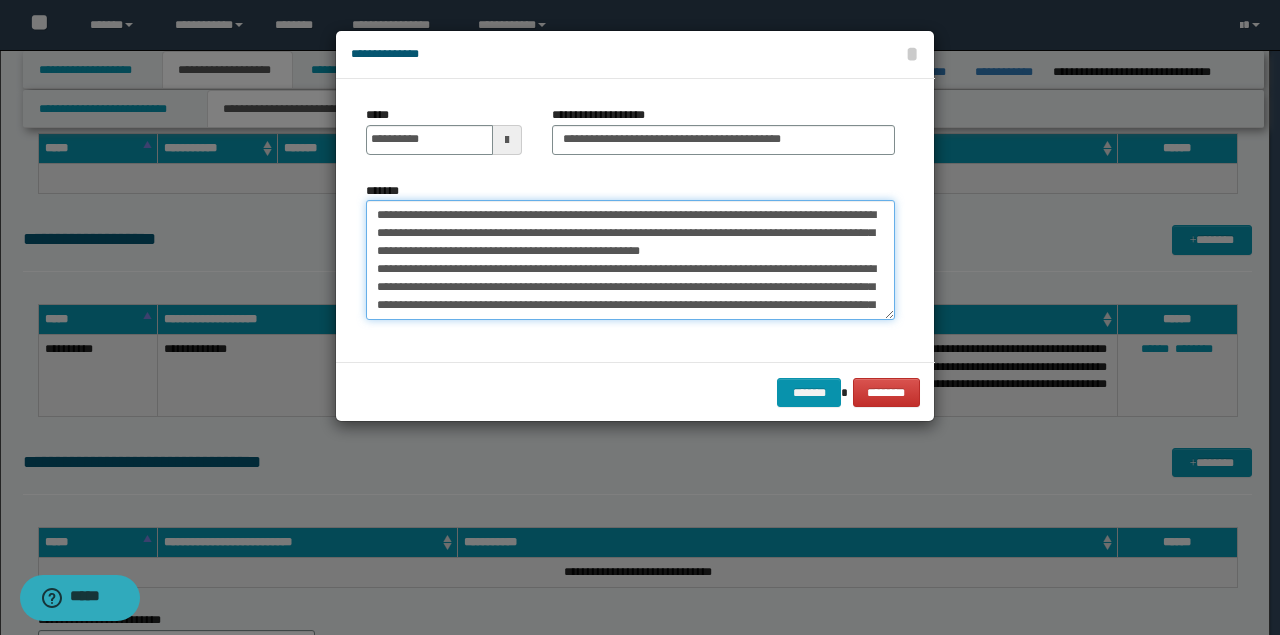 click on "**********" at bounding box center (630, 259) 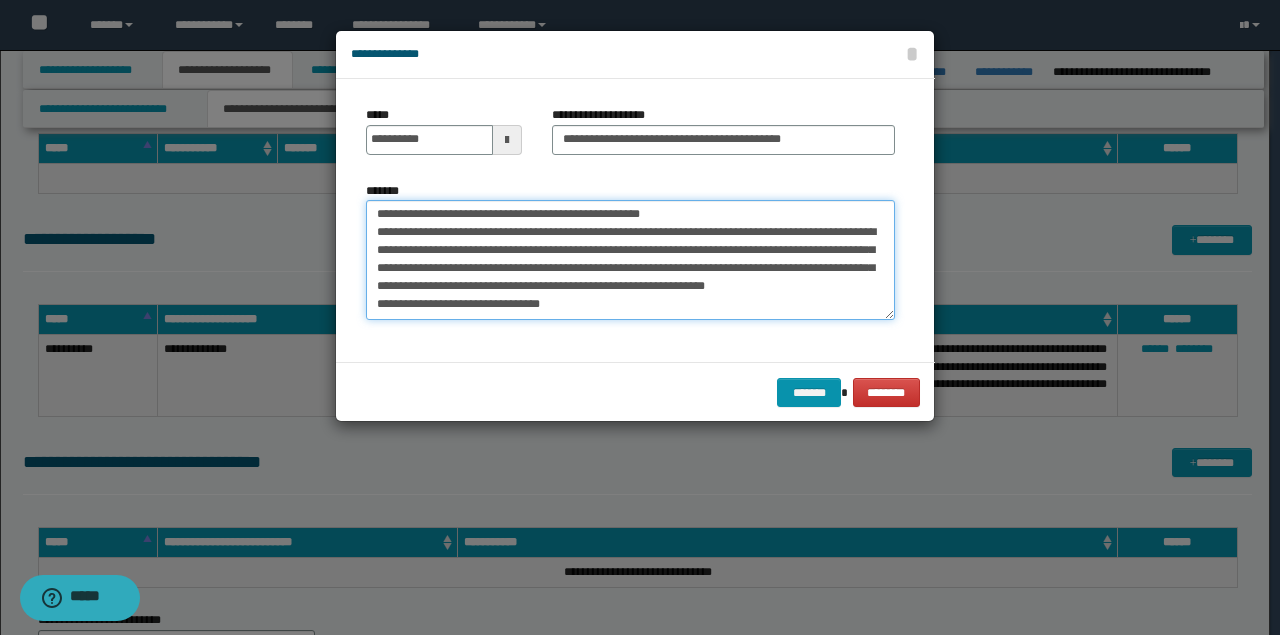 click on "**********" at bounding box center [630, 259] 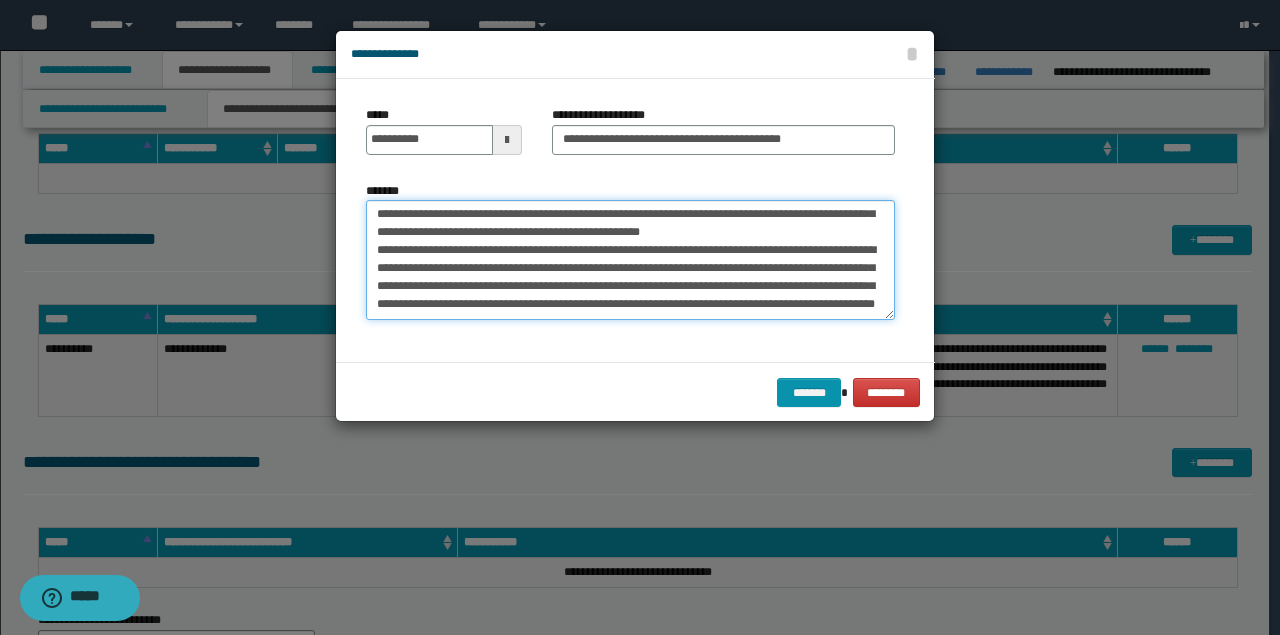 scroll, scrollTop: 36, scrollLeft: 0, axis: vertical 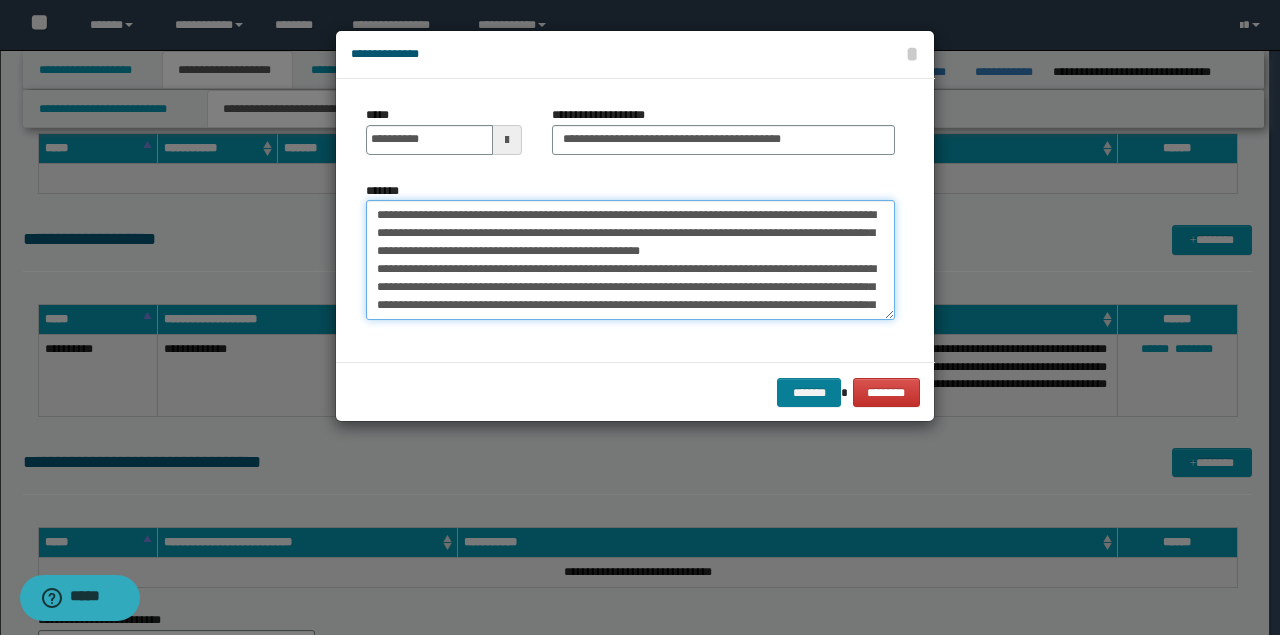 type on "**********" 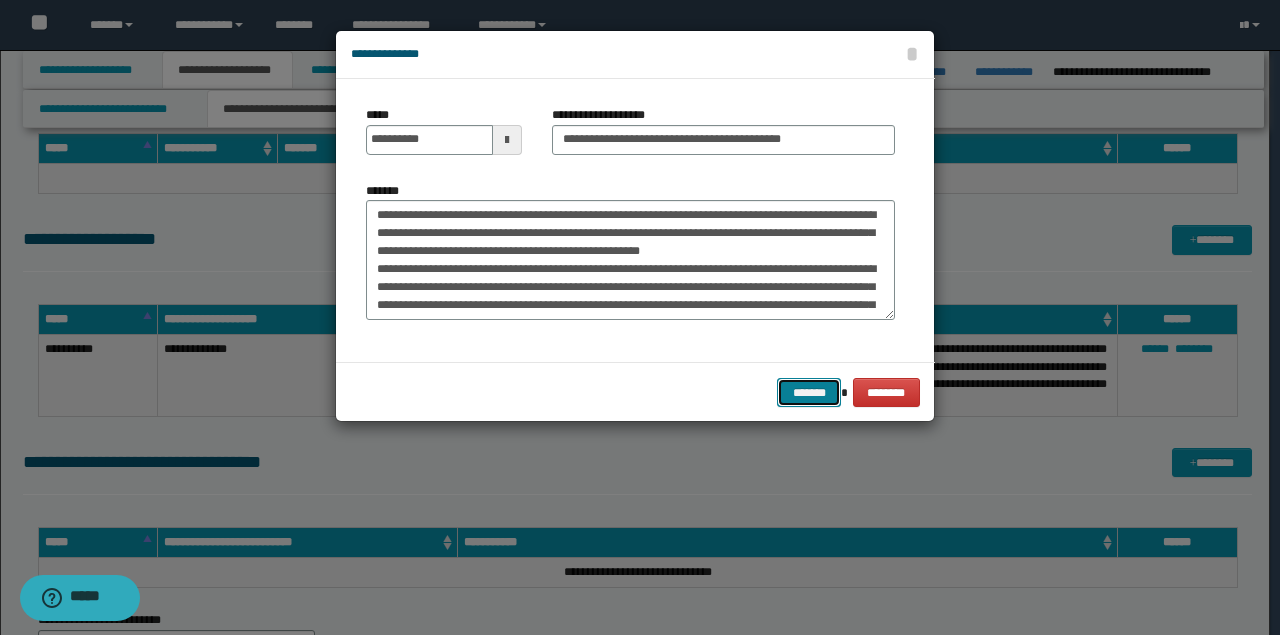 click on "*******" at bounding box center (809, 392) 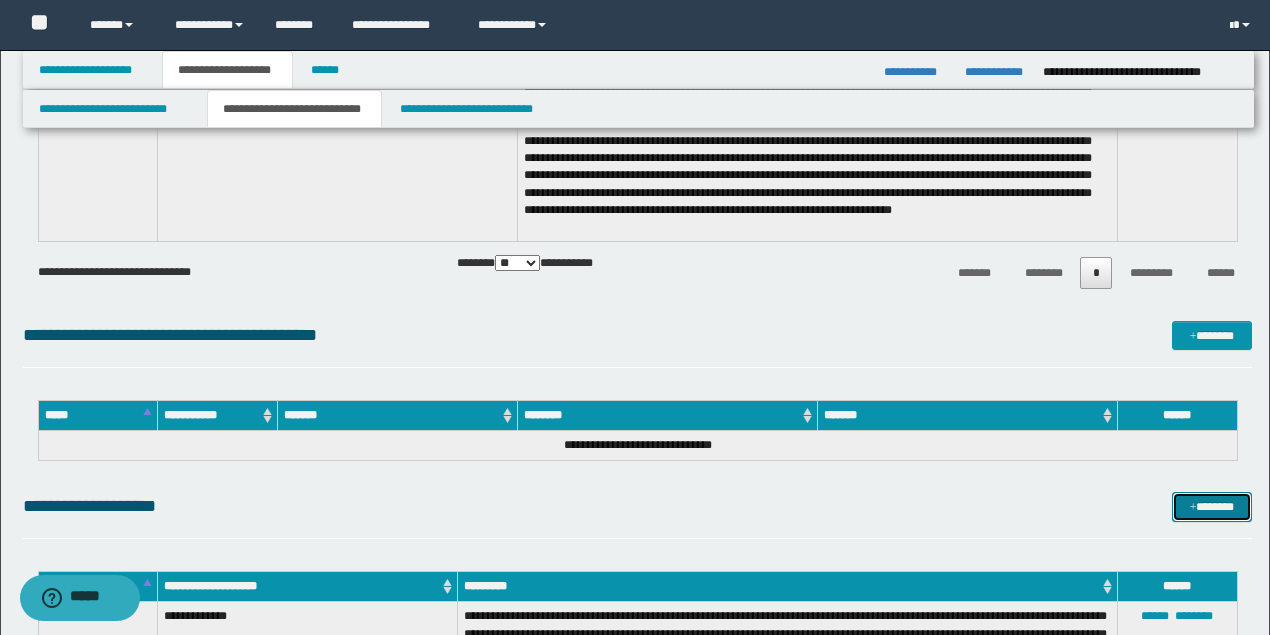 scroll, scrollTop: 1466, scrollLeft: 0, axis: vertical 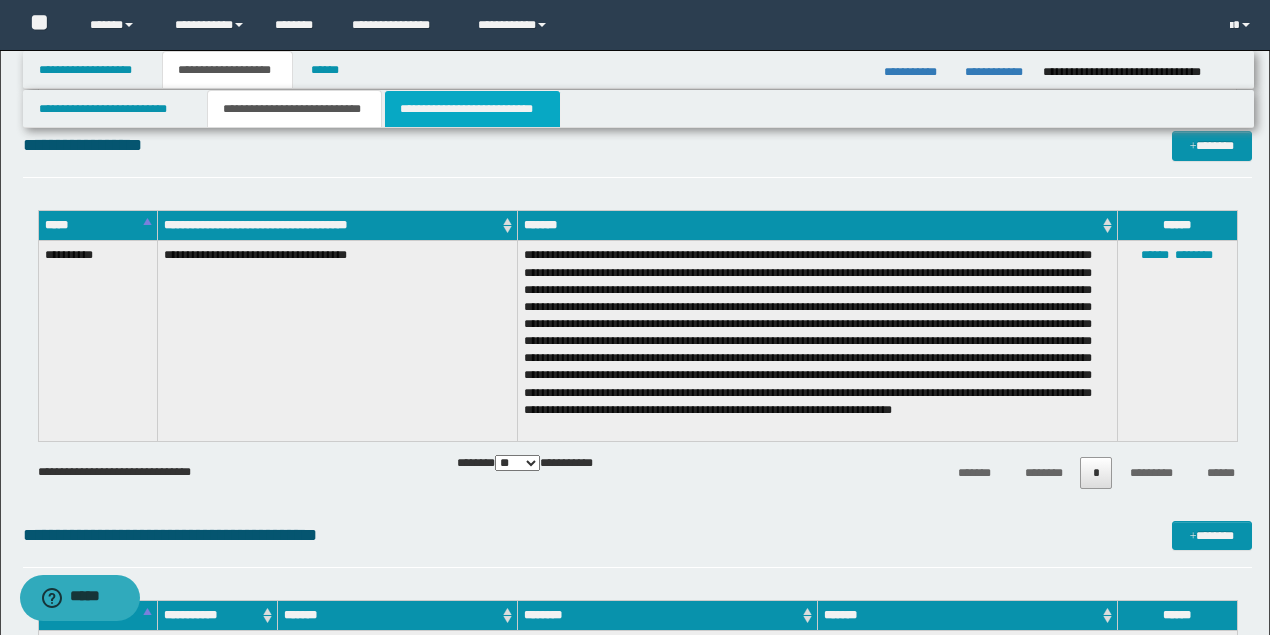 click on "**********" at bounding box center (472, 109) 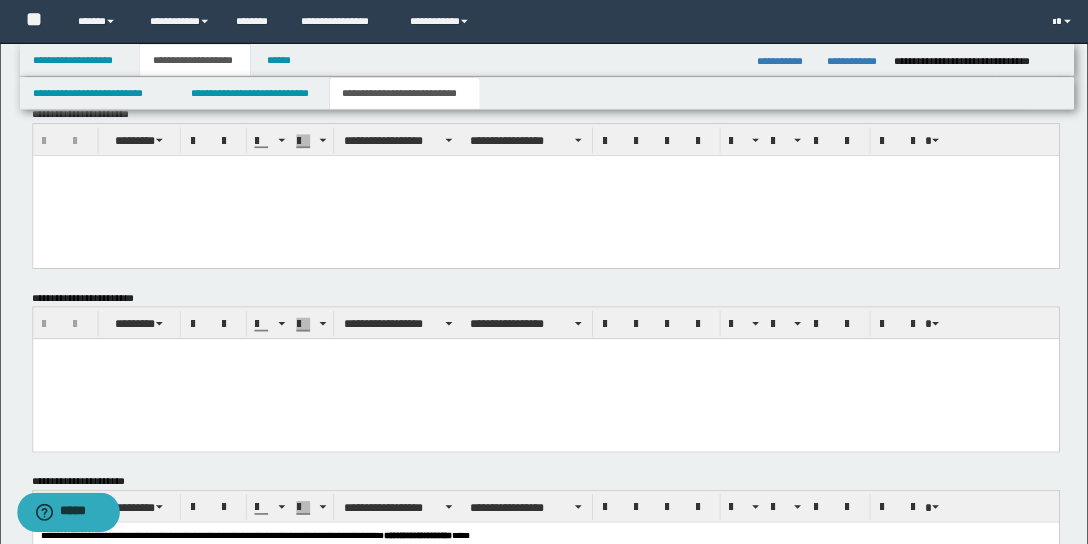 scroll, scrollTop: 1400, scrollLeft: 0, axis: vertical 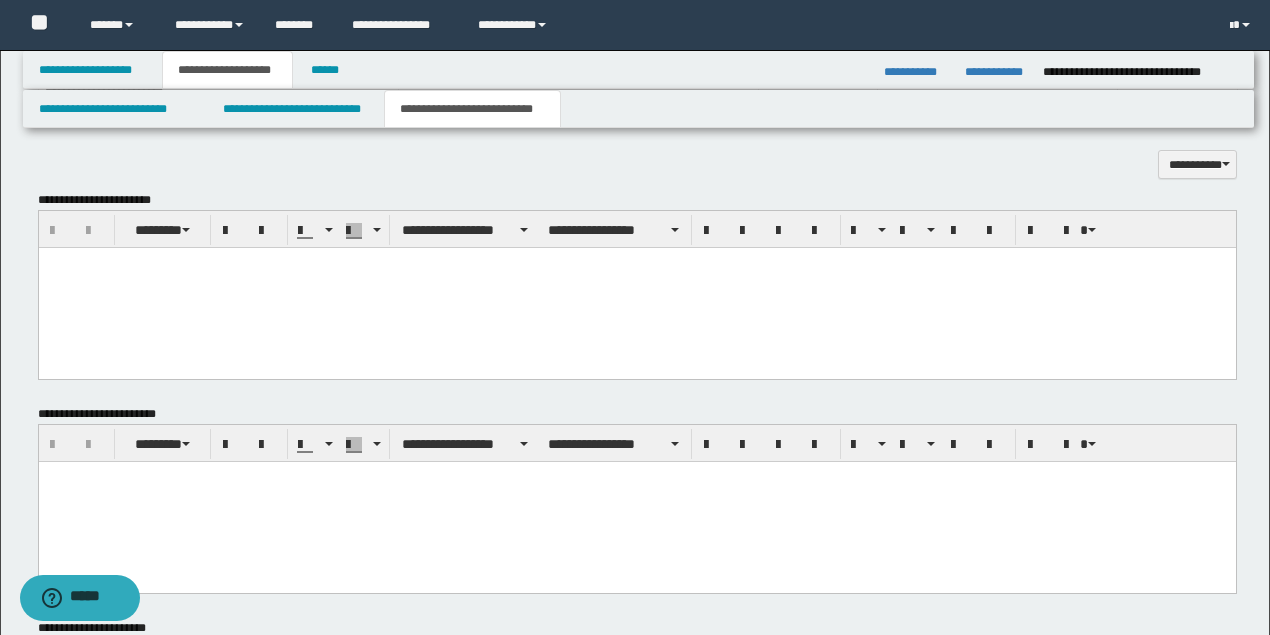 click at bounding box center [636, 287] 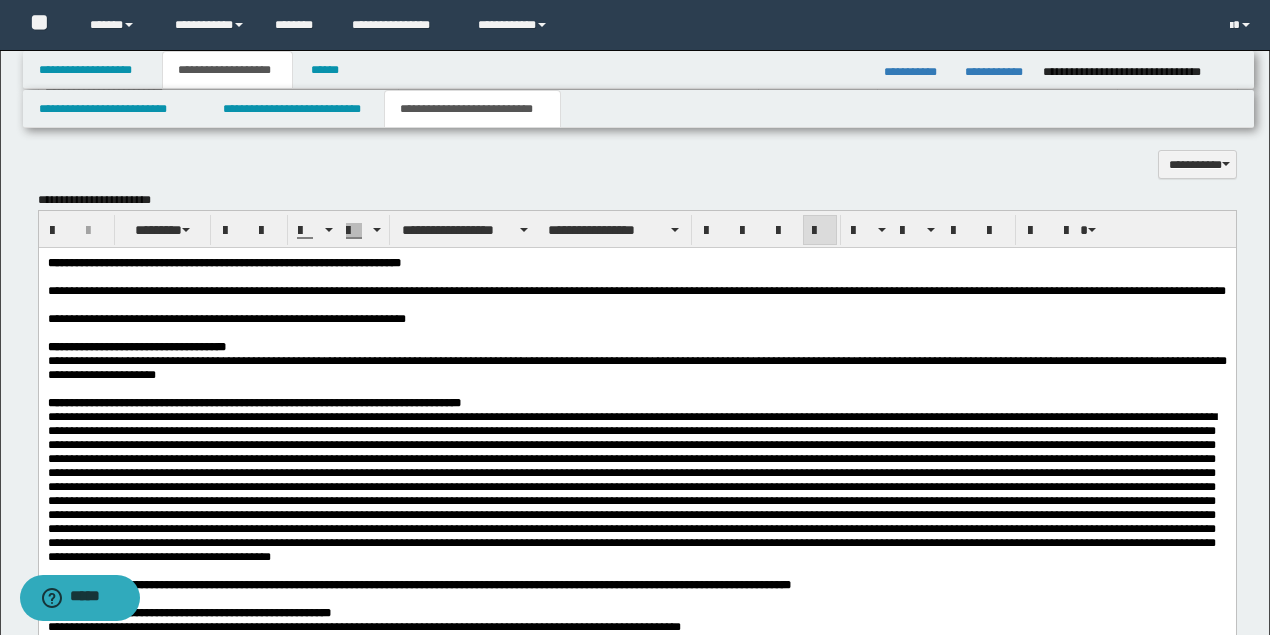 click at bounding box center (636, 304) 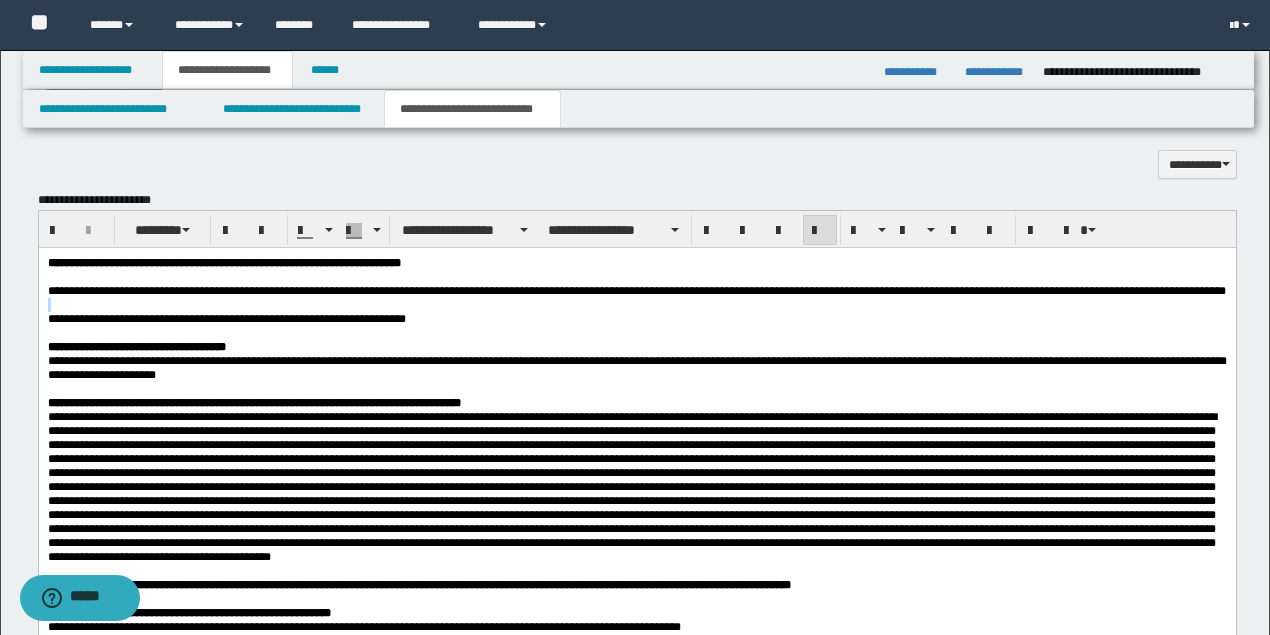 click at bounding box center [636, 304] 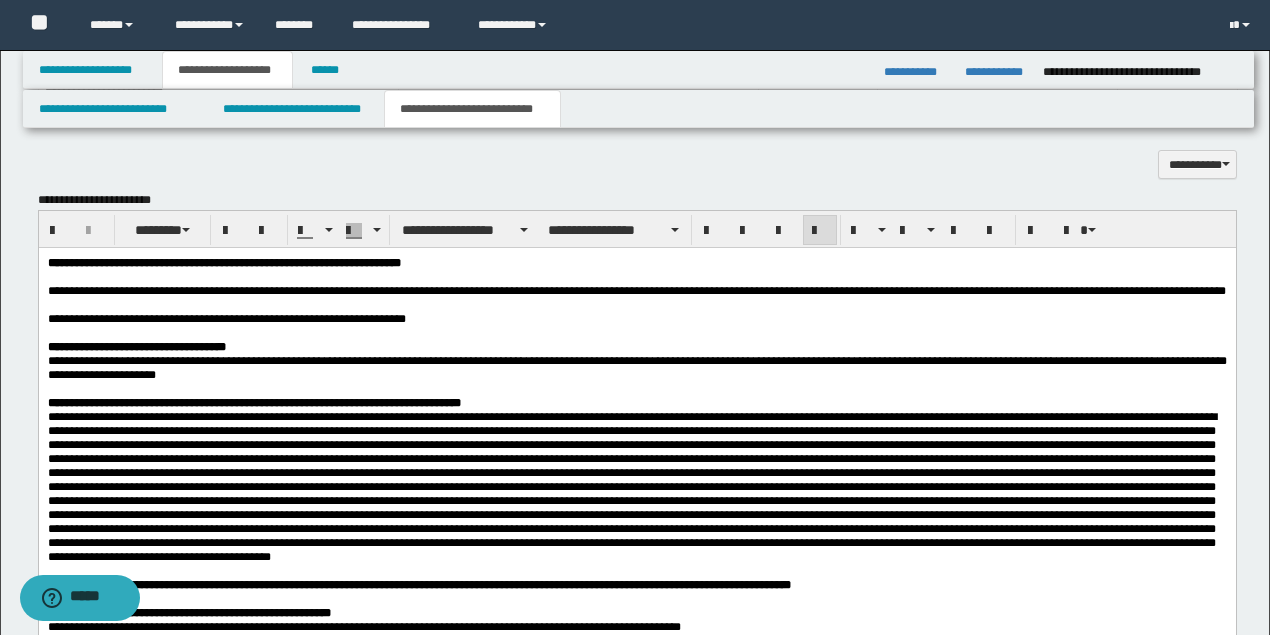 click on "**********" at bounding box center (136, 318) 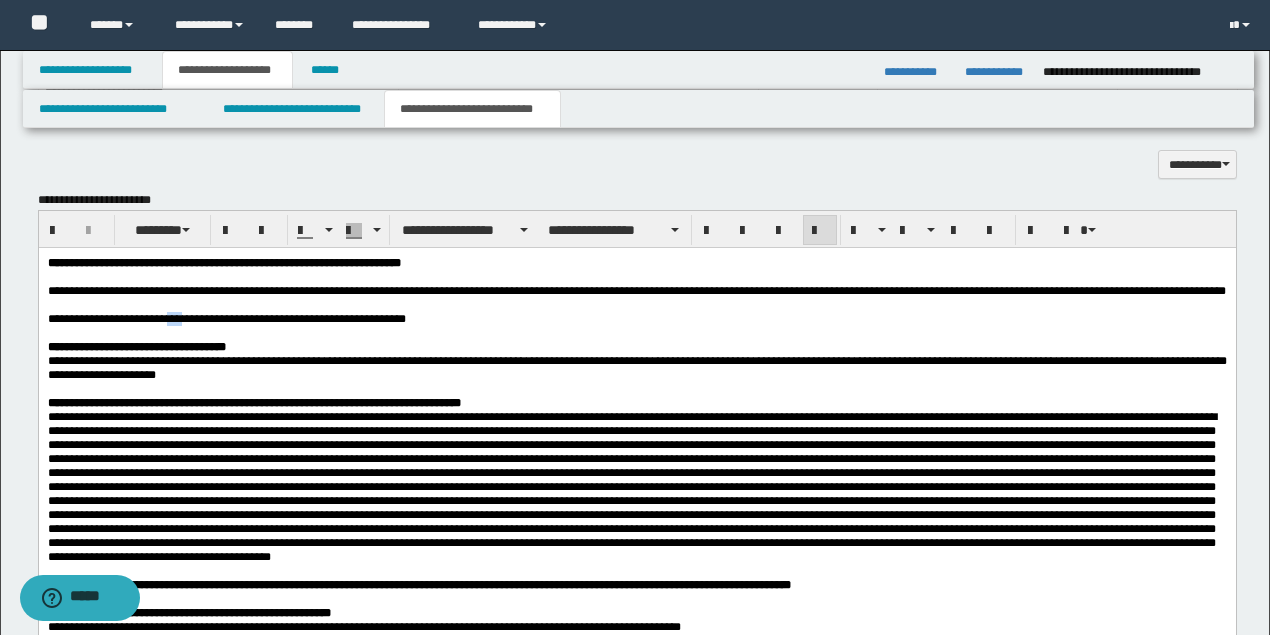 click on "**********" at bounding box center [136, 318] 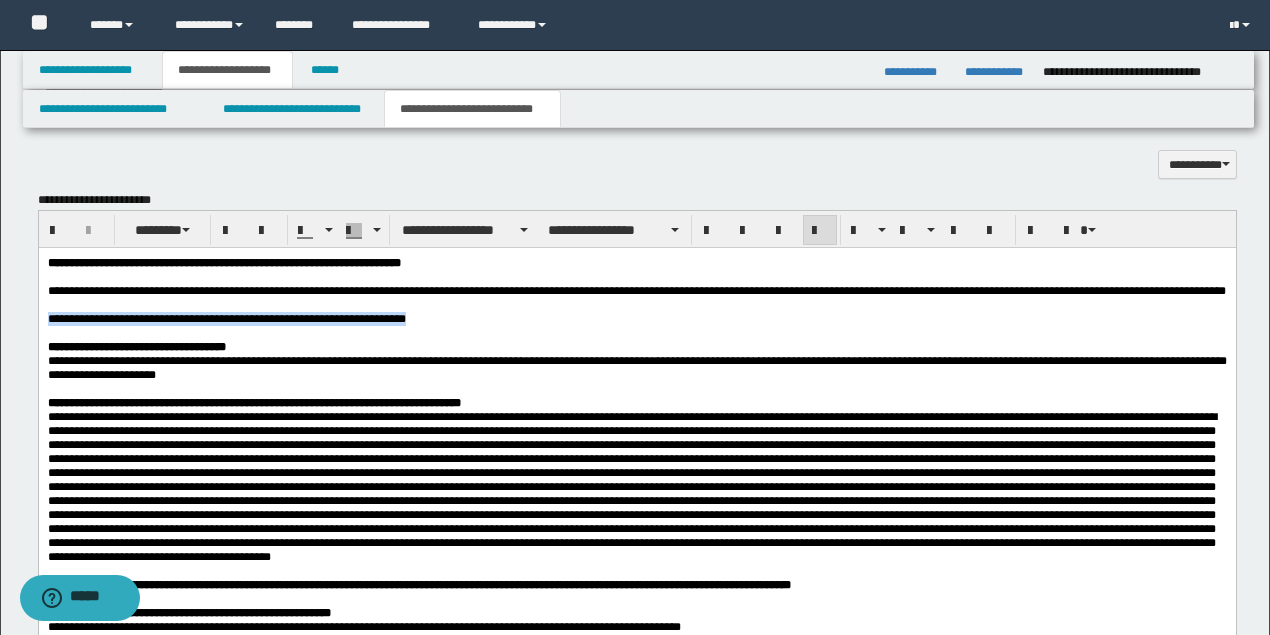 click on "**********" at bounding box center (136, 318) 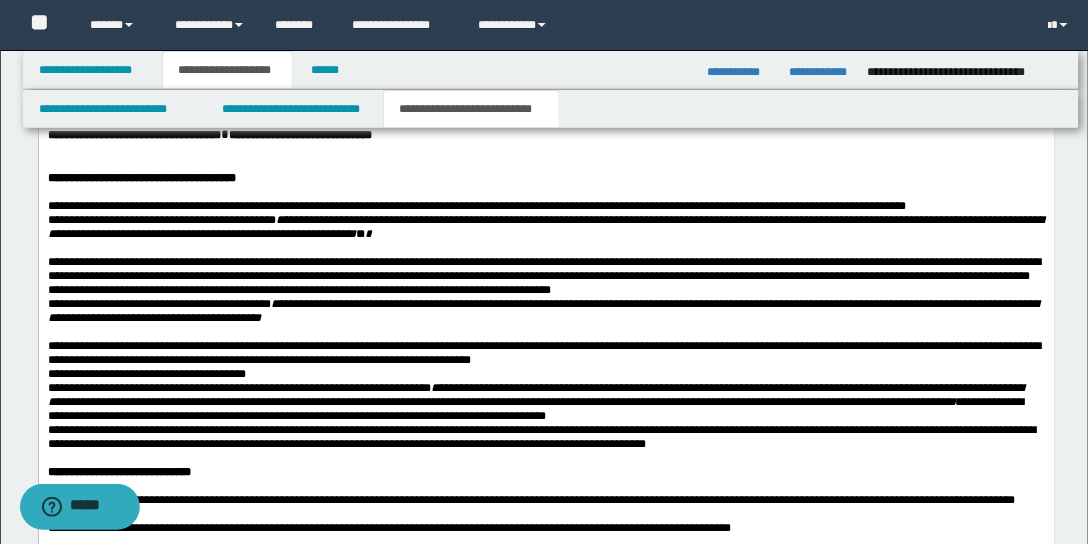 scroll, scrollTop: 2314, scrollLeft: 0, axis: vertical 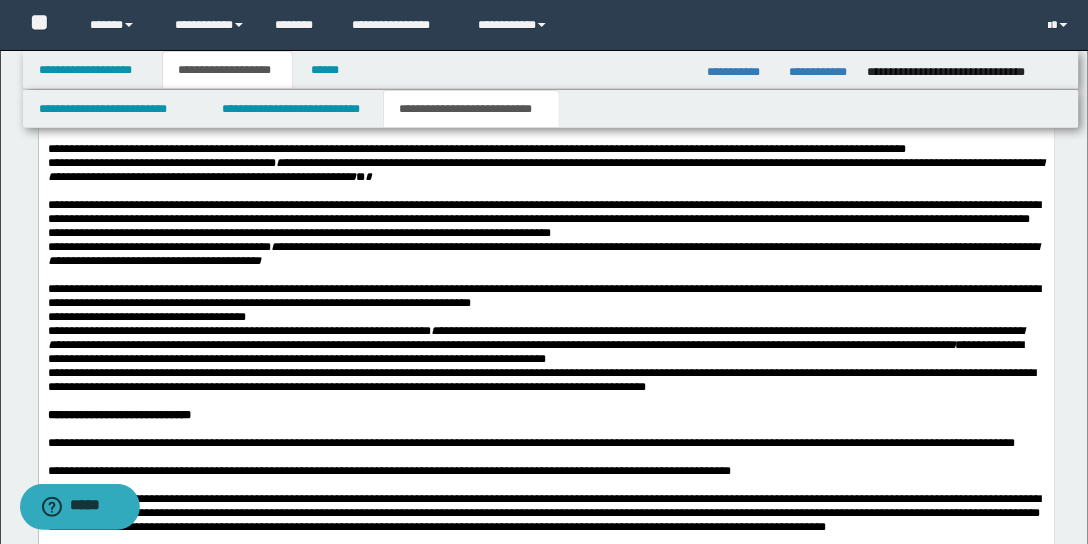 click at bounding box center (546, 192) 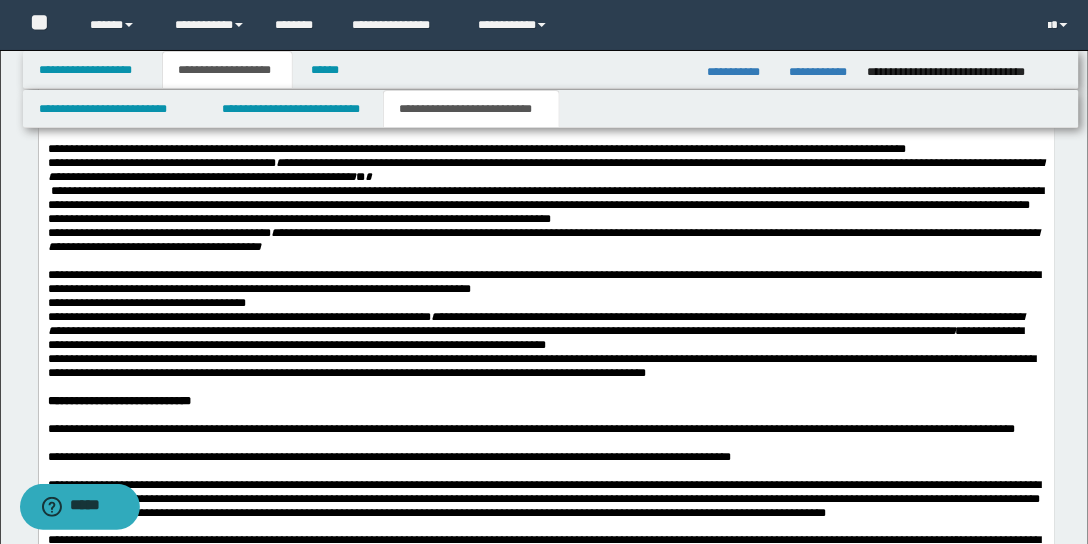 click at bounding box center [546, 262] 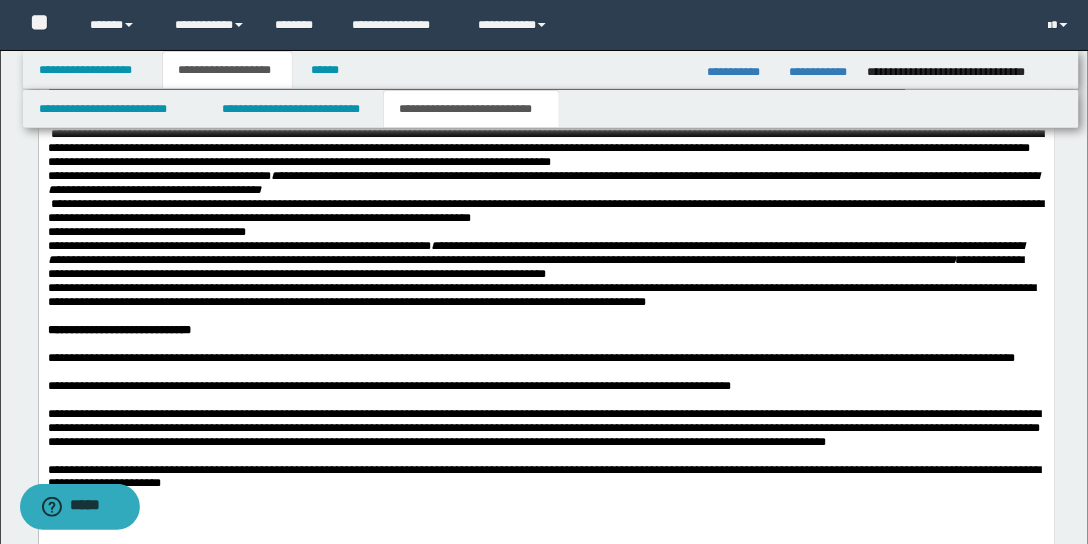 scroll, scrollTop: 2428, scrollLeft: 0, axis: vertical 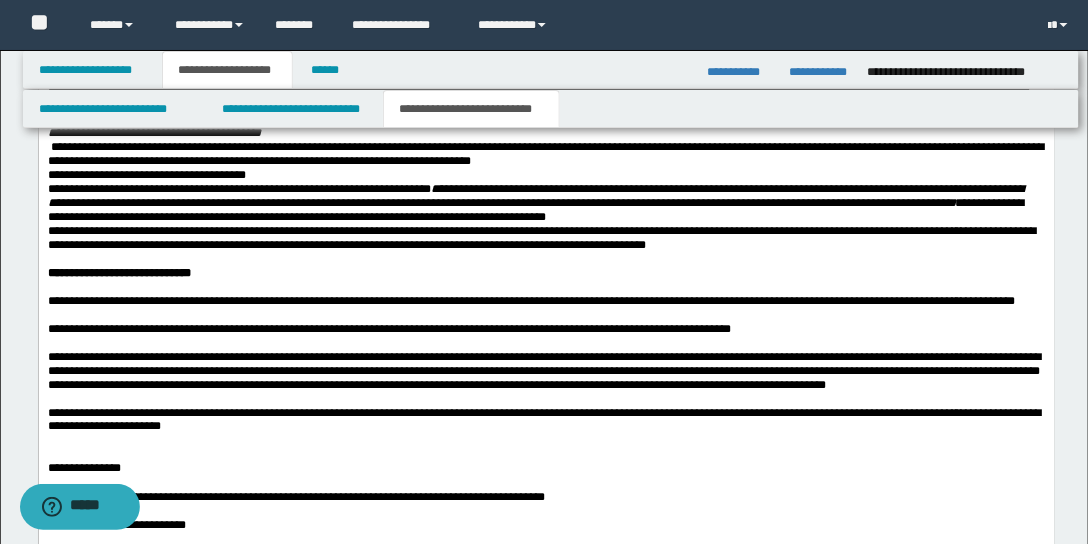 click at bounding box center [546, 316] 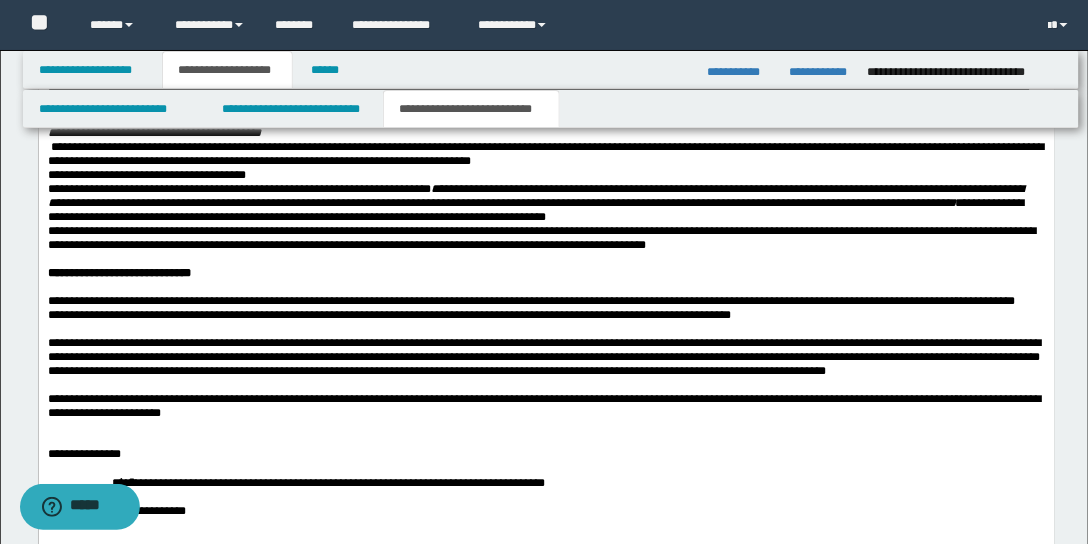 click at bounding box center [48, 330] 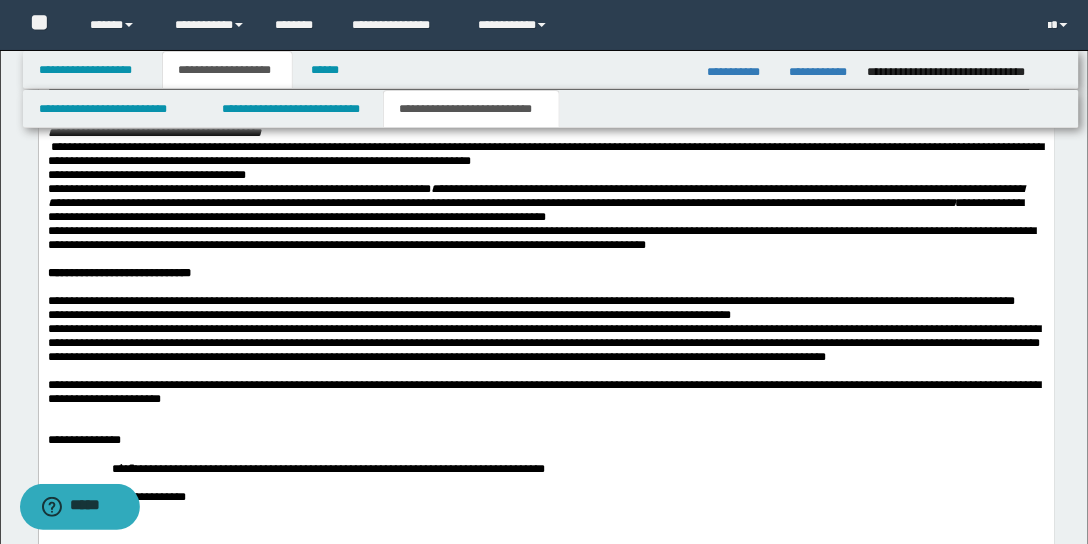 scroll, scrollTop: 2485, scrollLeft: 0, axis: vertical 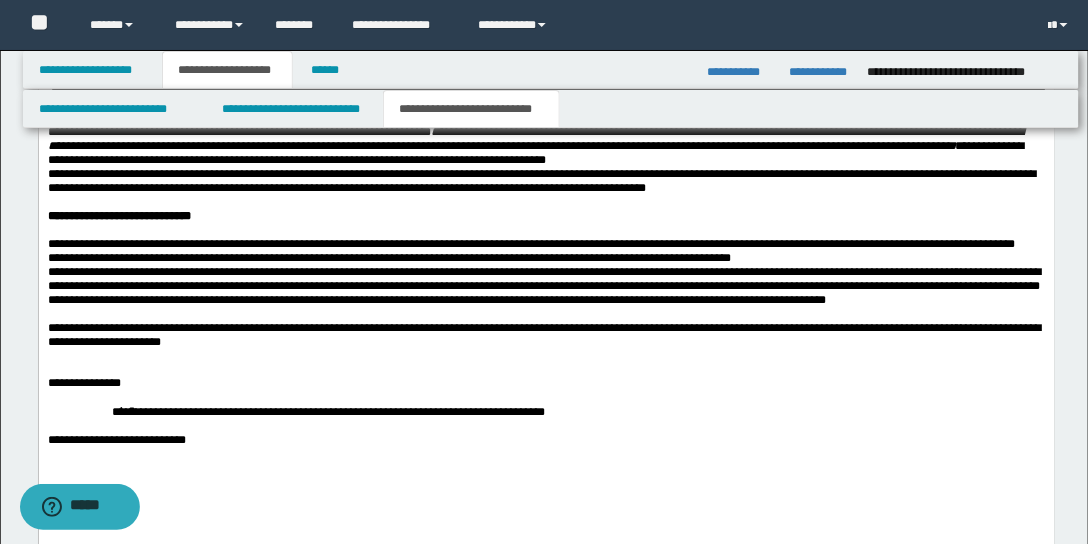 click on "**********" at bounding box center [546, 245] 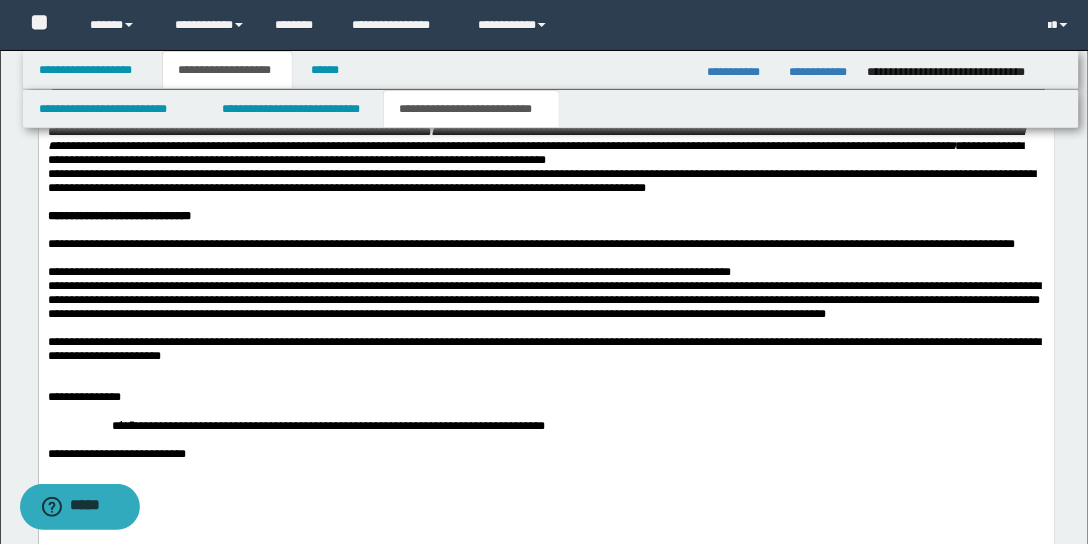 scroll, scrollTop: 2600, scrollLeft: 0, axis: vertical 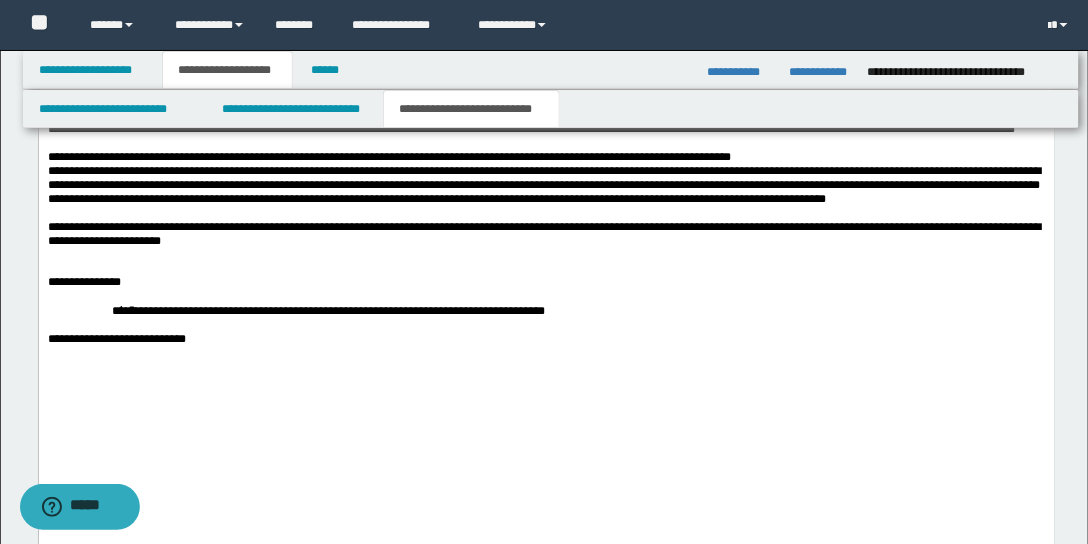 click on "**********" at bounding box center (388, 158) 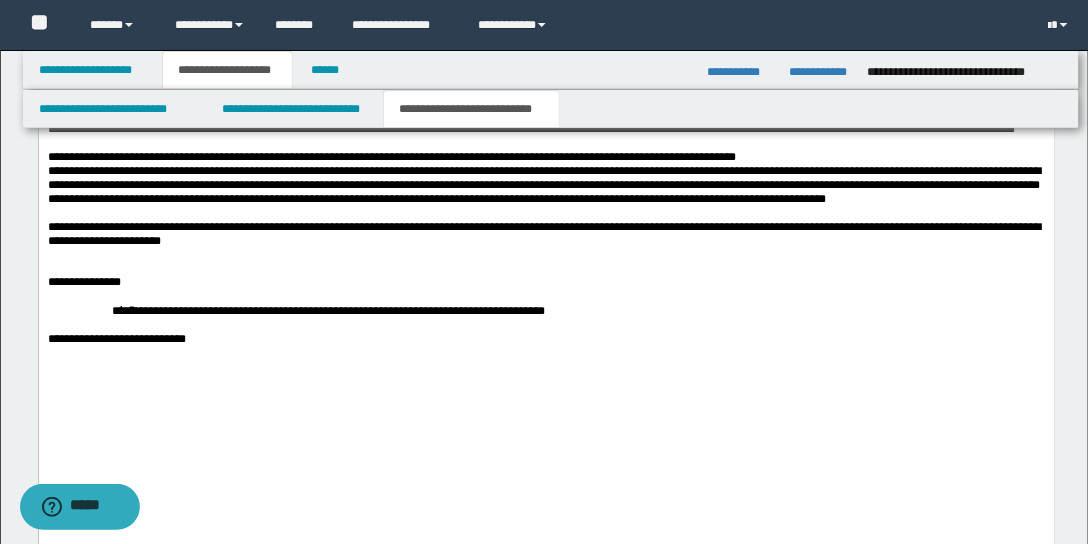 click on "**********" at bounding box center (546, 186) 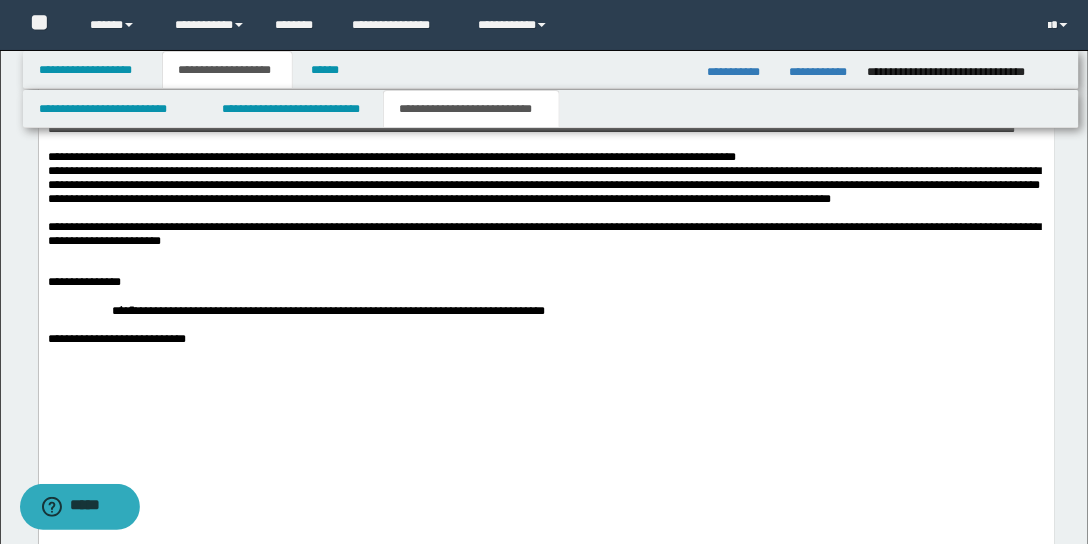 click on "**********" at bounding box center [546, 158] 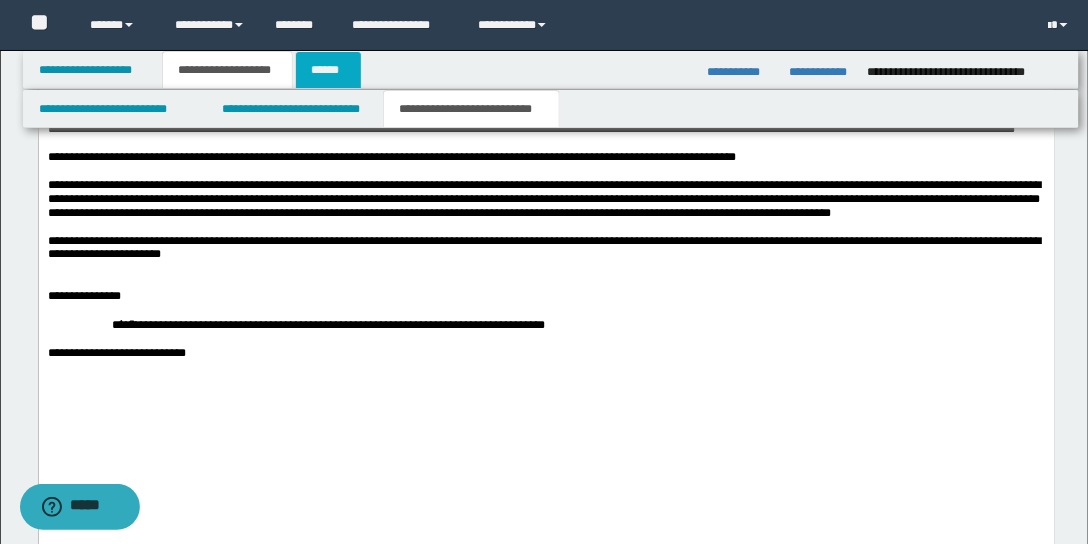 drag, startPoint x: 317, startPoint y: 59, endPoint x: 330, endPoint y: 78, distance: 23.021729 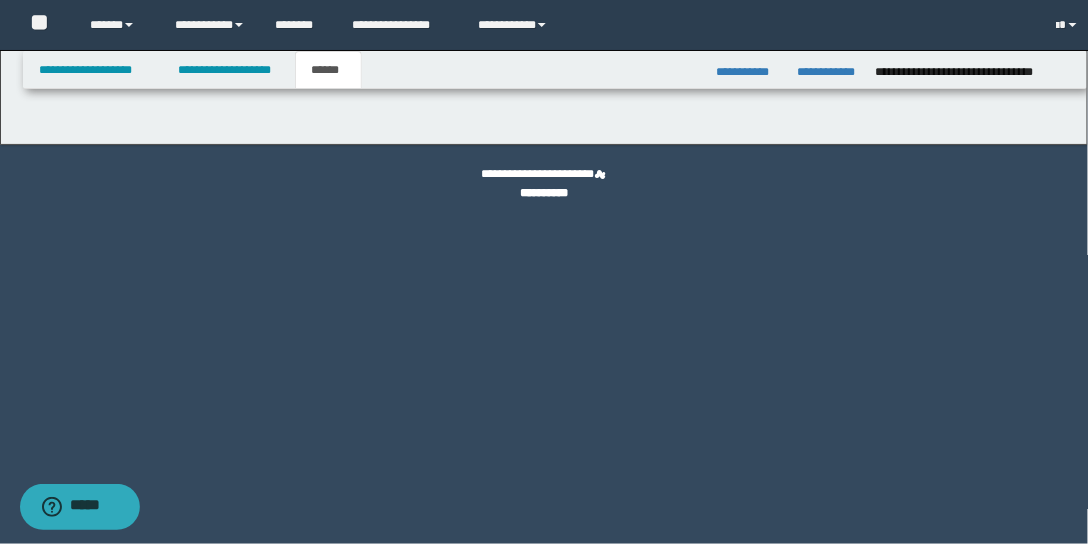 scroll, scrollTop: 0, scrollLeft: 0, axis: both 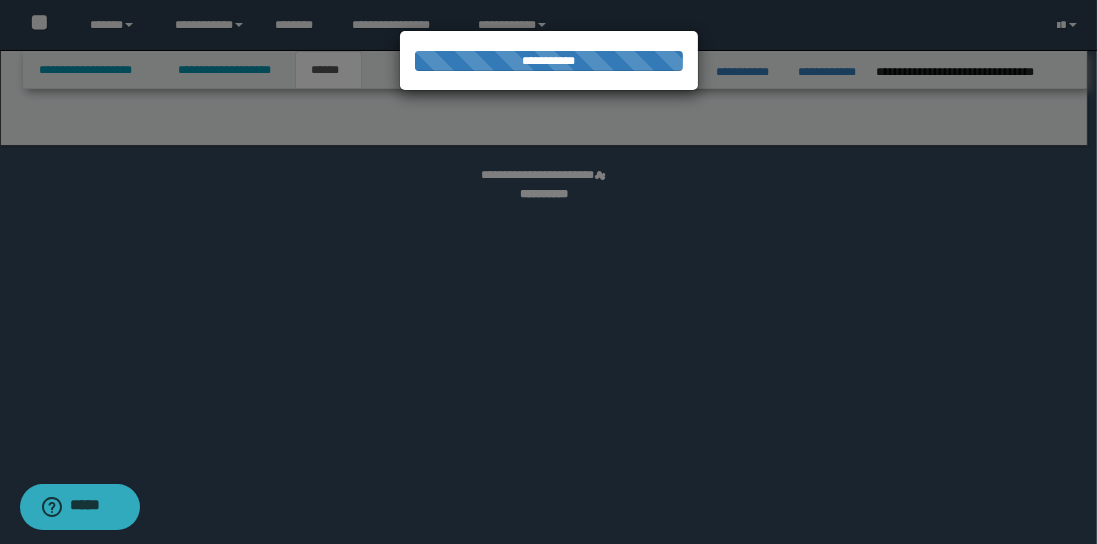 select on "*" 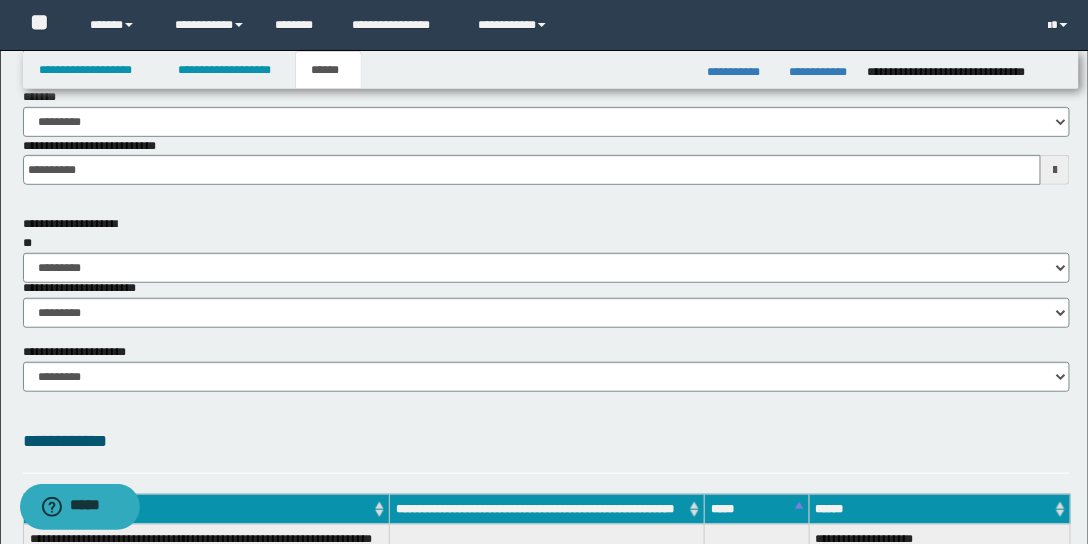 scroll, scrollTop: 228, scrollLeft: 0, axis: vertical 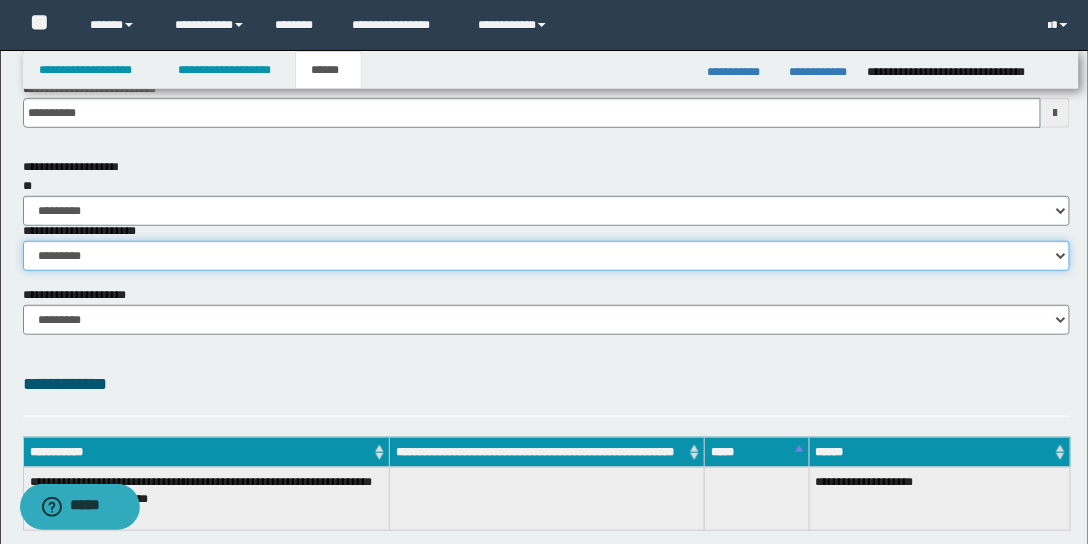 drag, startPoint x: 140, startPoint y: 255, endPoint x: 138, endPoint y: 268, distance: 13.152946 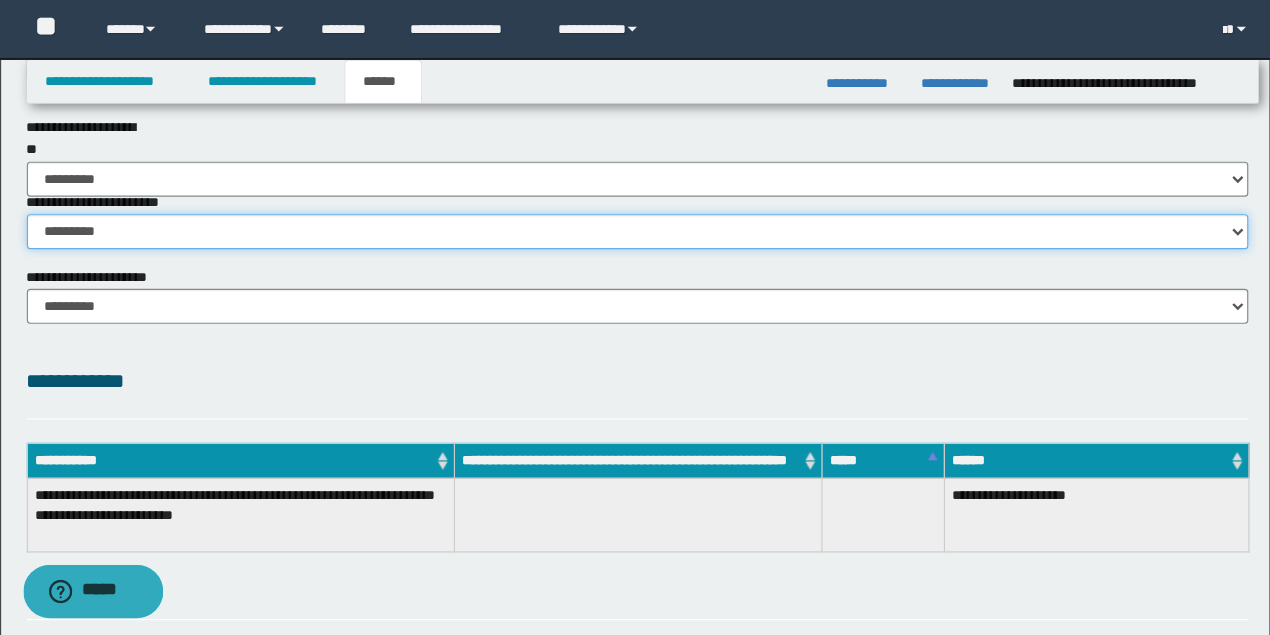 scroll, scrollTop: 286, scrollLeft: 0, axis: vertical 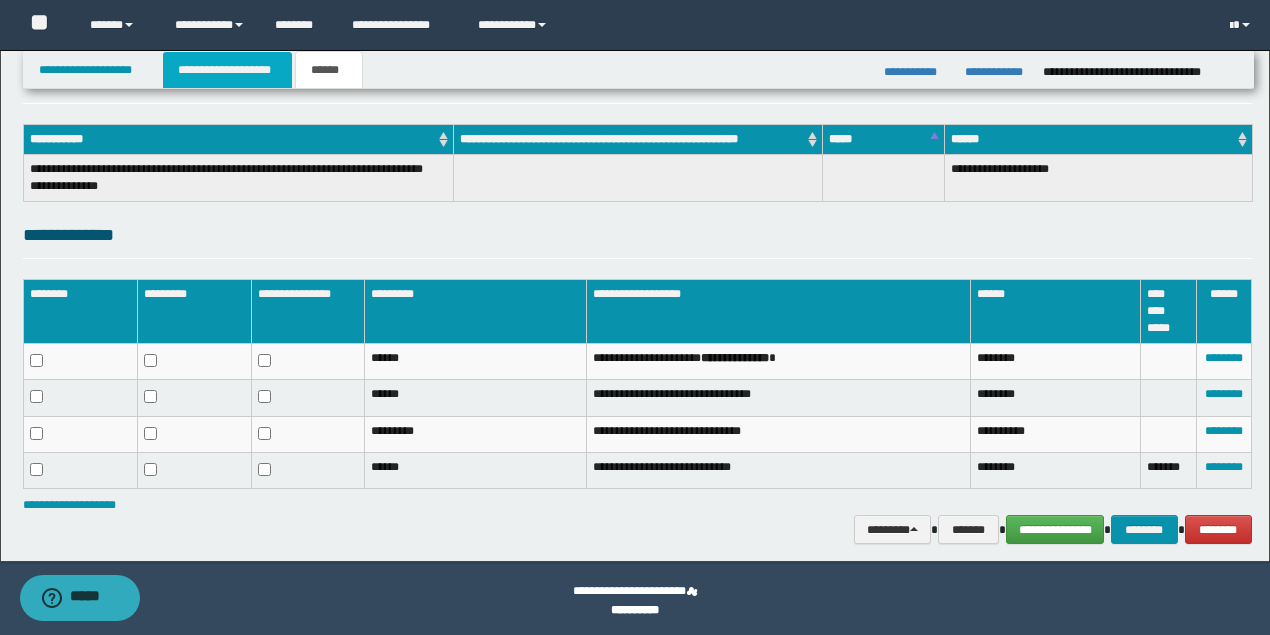 click on "**********" at bounding box center [227, 70] 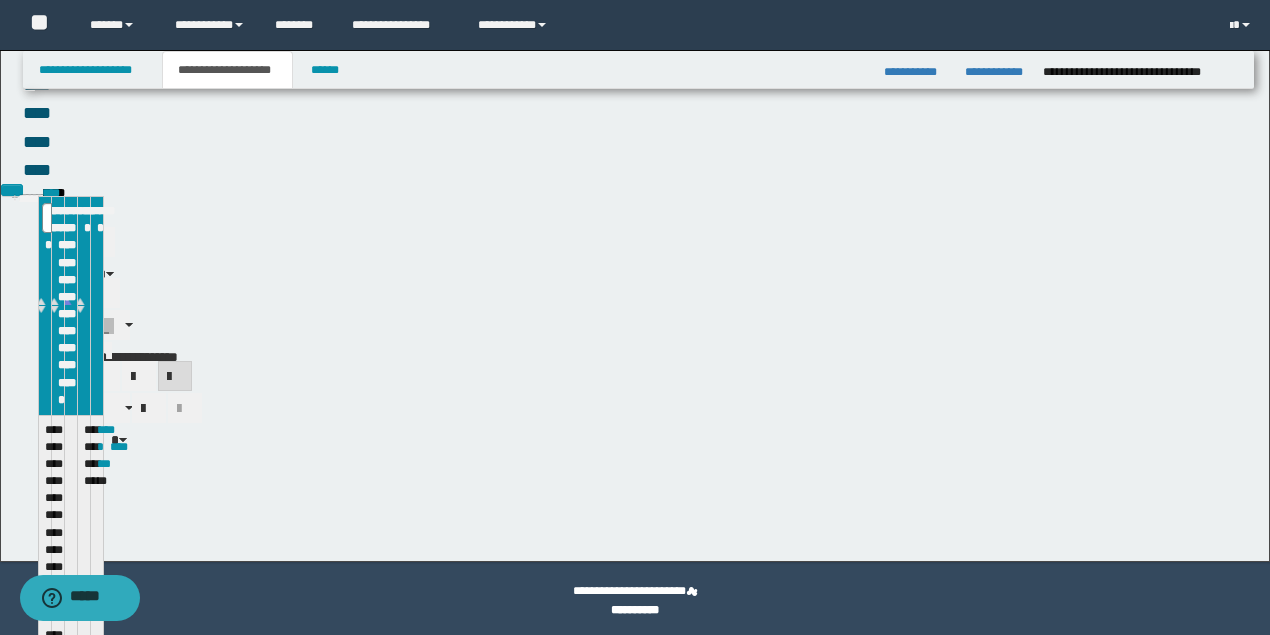 scroll, scrollTop: 316, scrollLeft: 0, axis: vertical 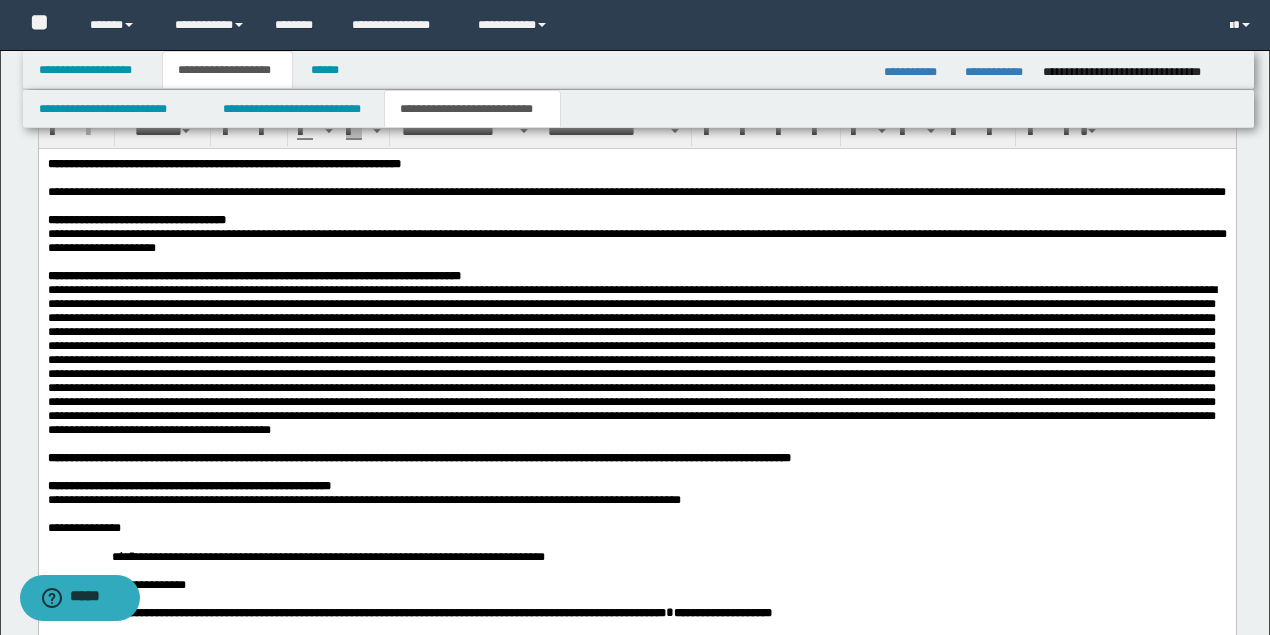 click on "**********" at bounding box center [293, 276] 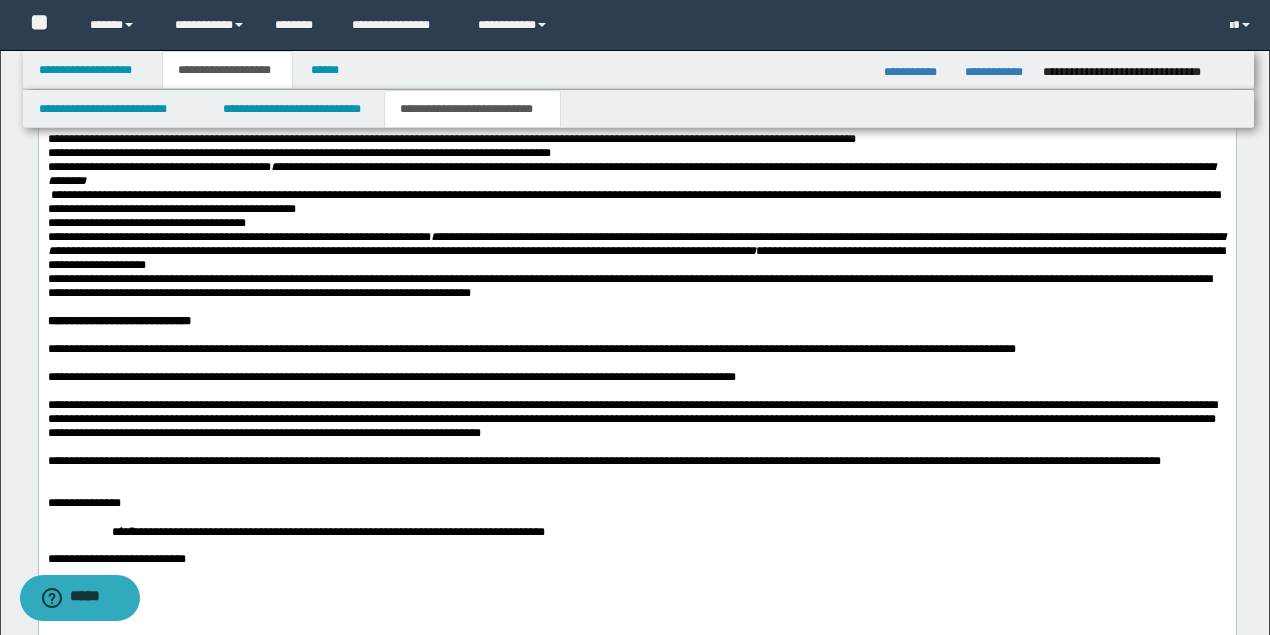 scroll, scrollTop: 2310, scrollLeft: 0, axis: vertical 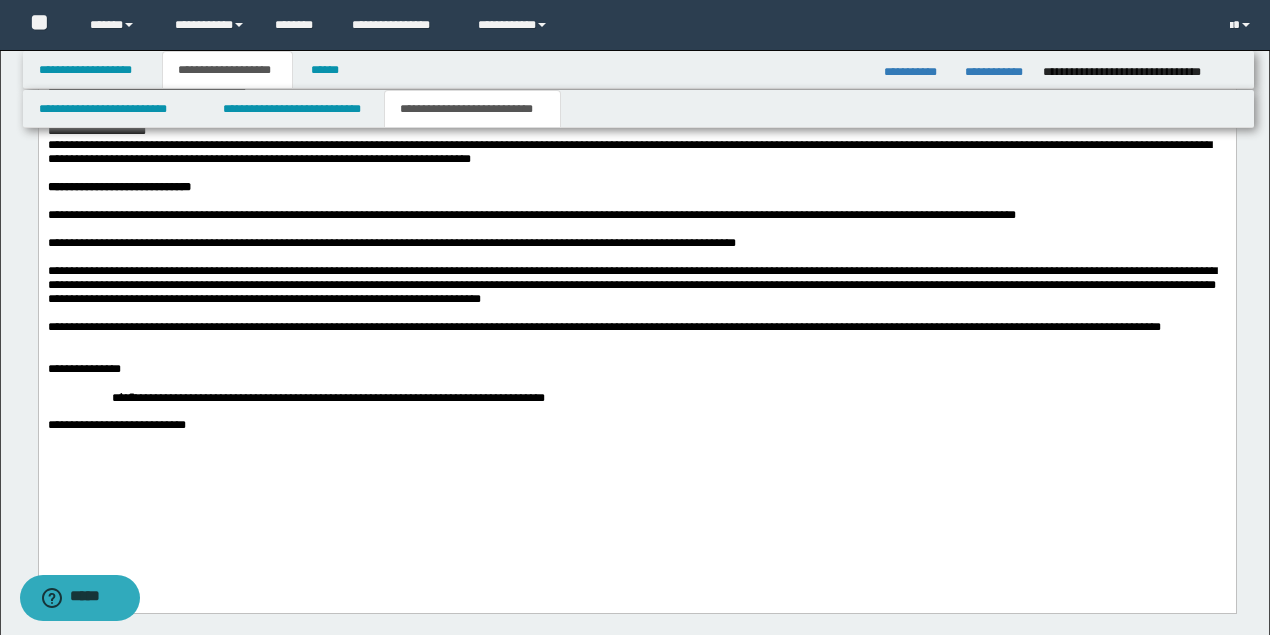 click at bounding box center [636, 356] 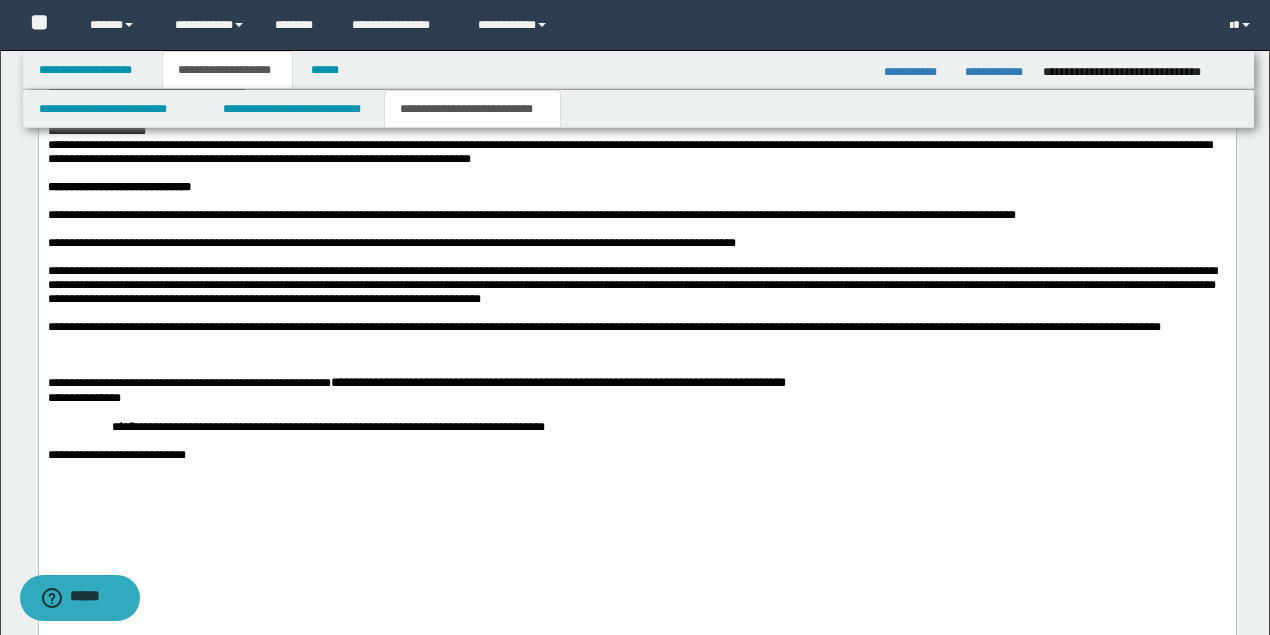 click at bounding box center (636, 356) 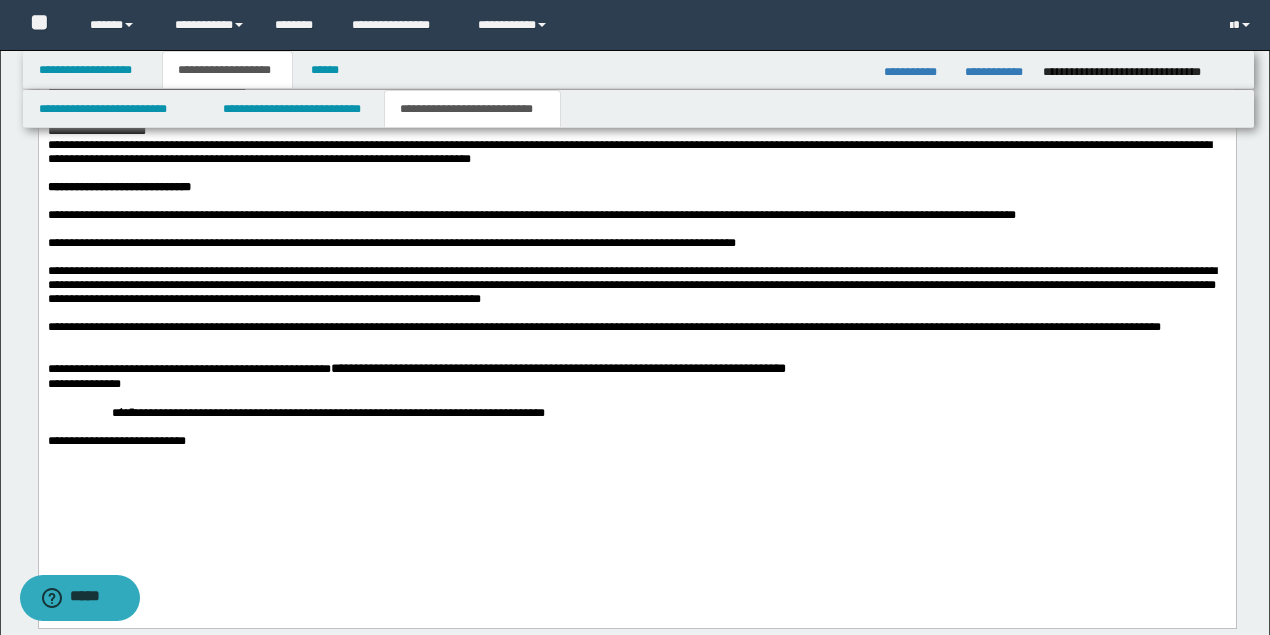 click on "**********" at bounding box center [83, 385] 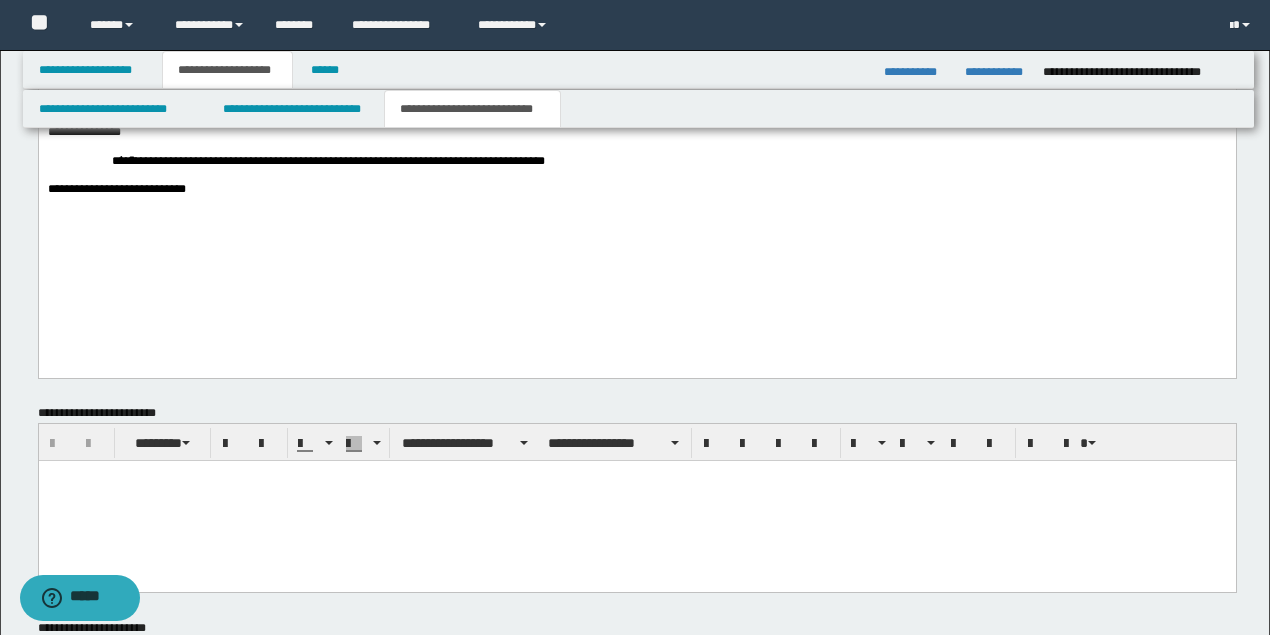 scroll, scrollTop: 2820, scrollLeft: 0, axis: vertical 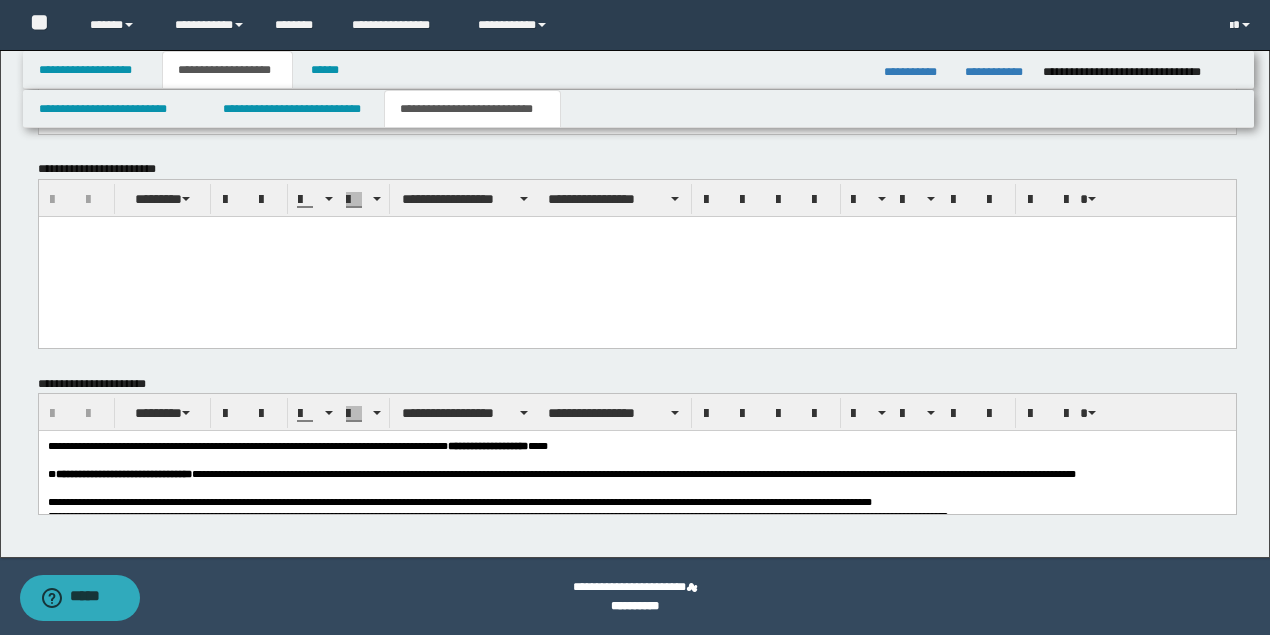 click on "**********" at bounding box center [297, 446] 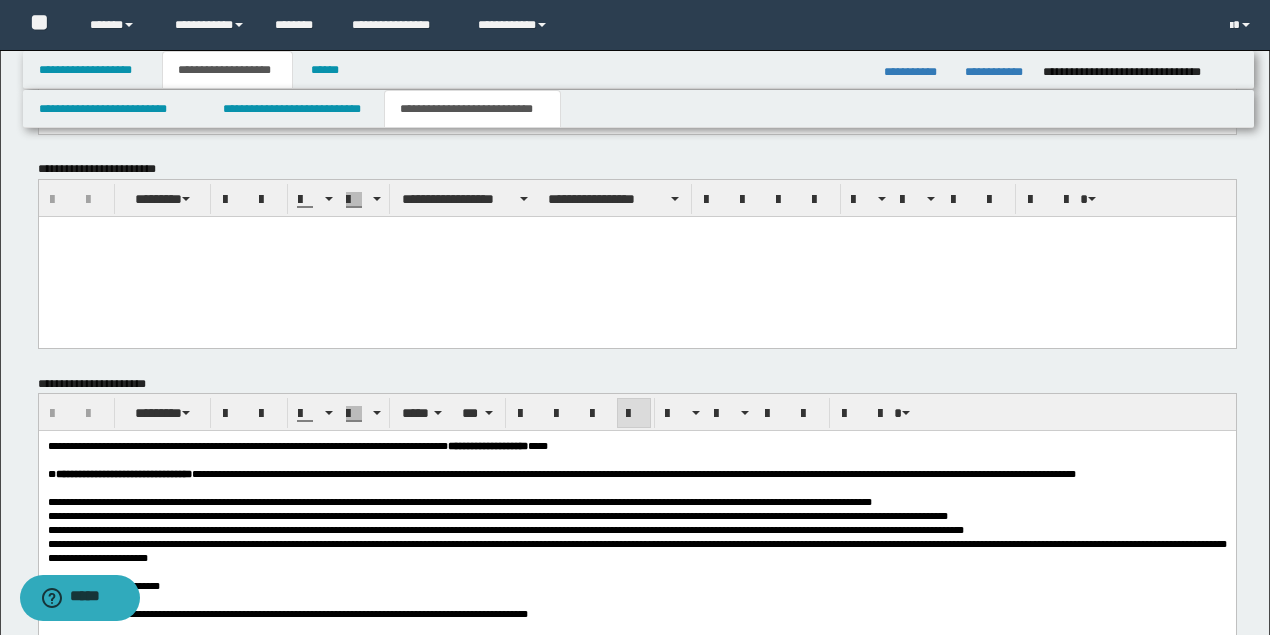 scroll, scrollTop: 2954, scrollLeft: 0, axis: vertical 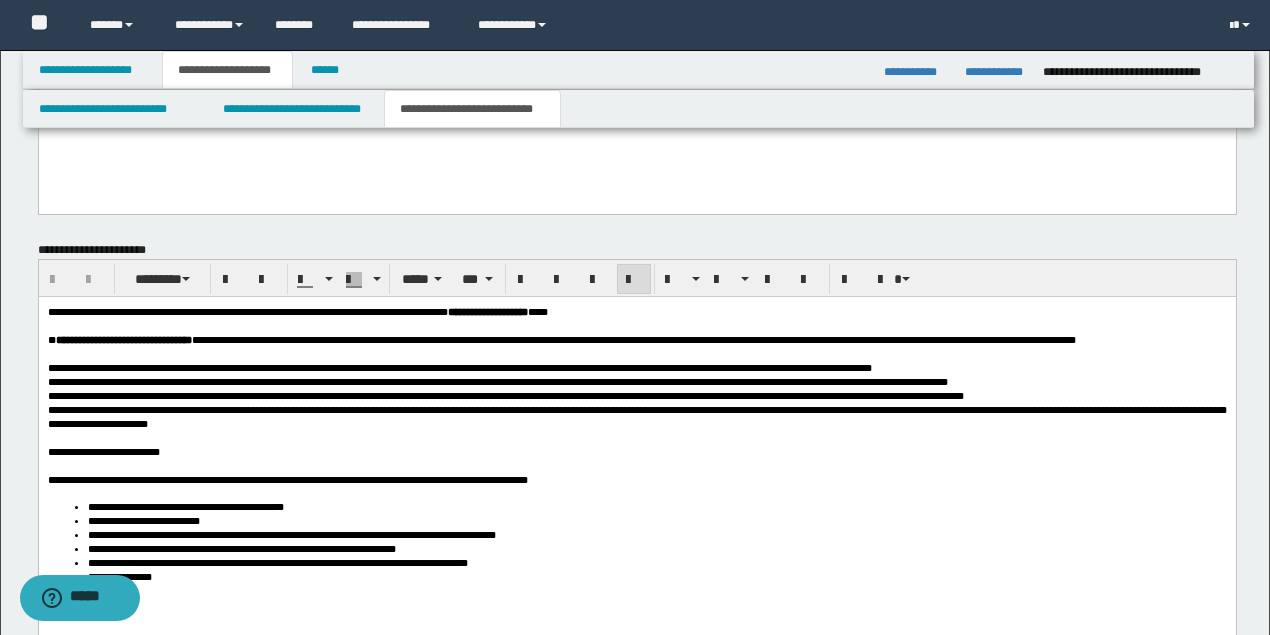 click at bounding box center (636, 354) 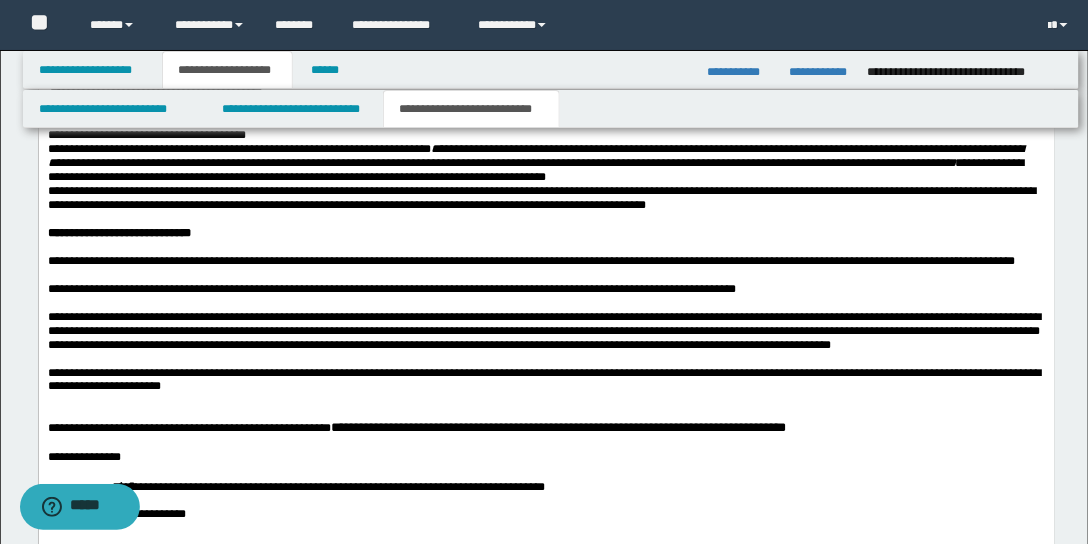 scroll, scrollTop: 2582, scrollLeft: 0, axis: vertical 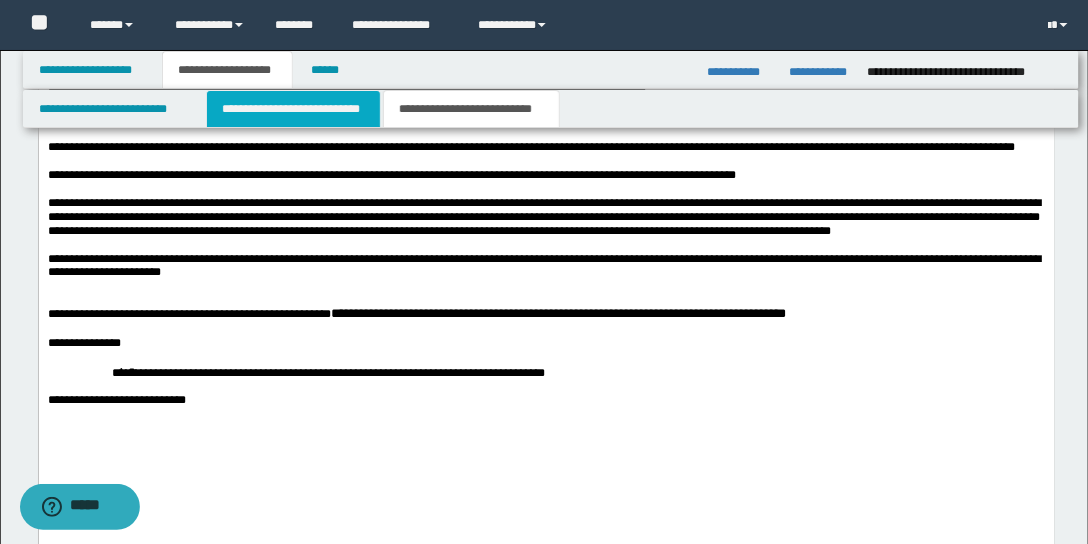 click on "**********" at bounding box center (293, 109) 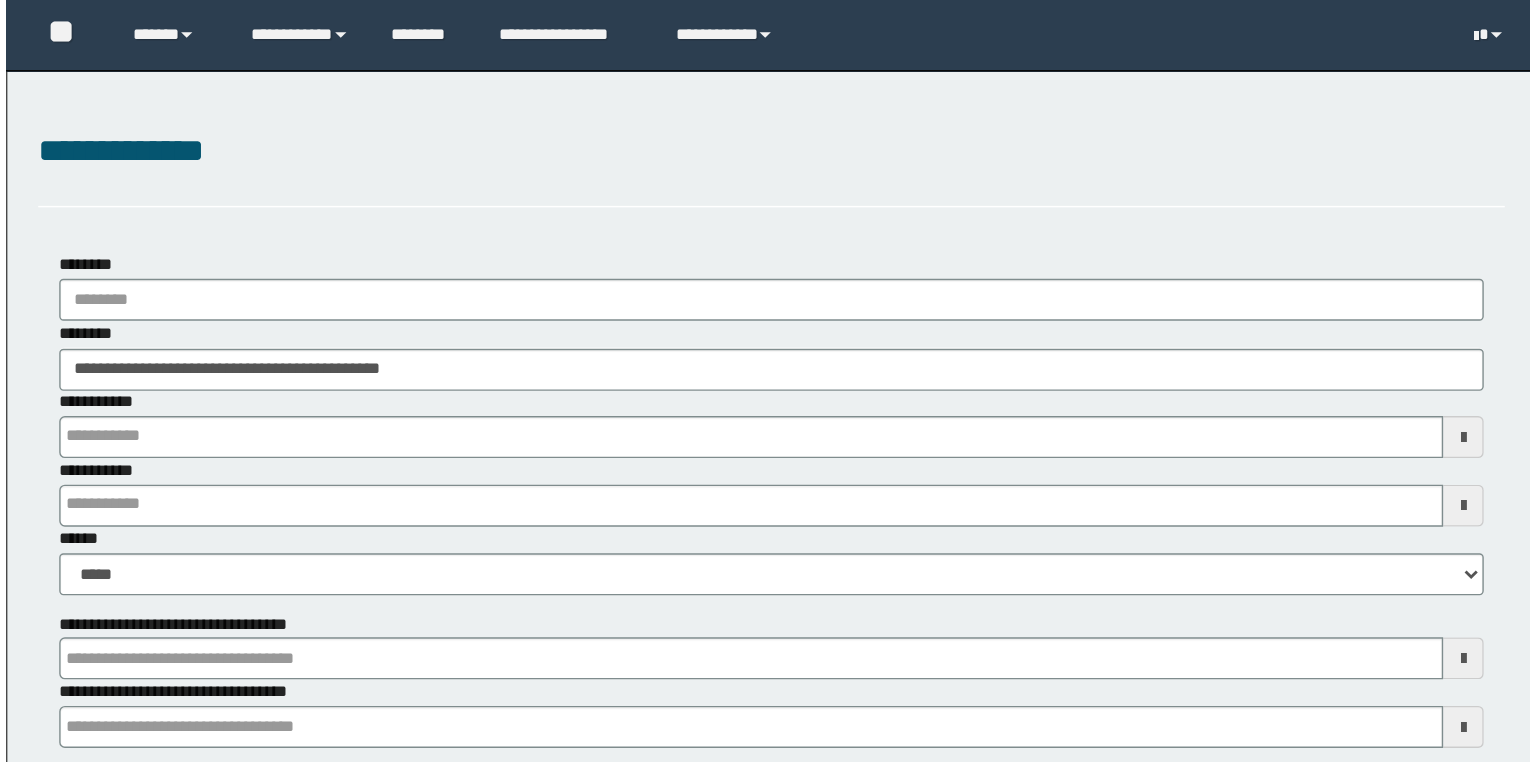 scroll, scrollTop: 0, scrollLeft: 0, axis: both 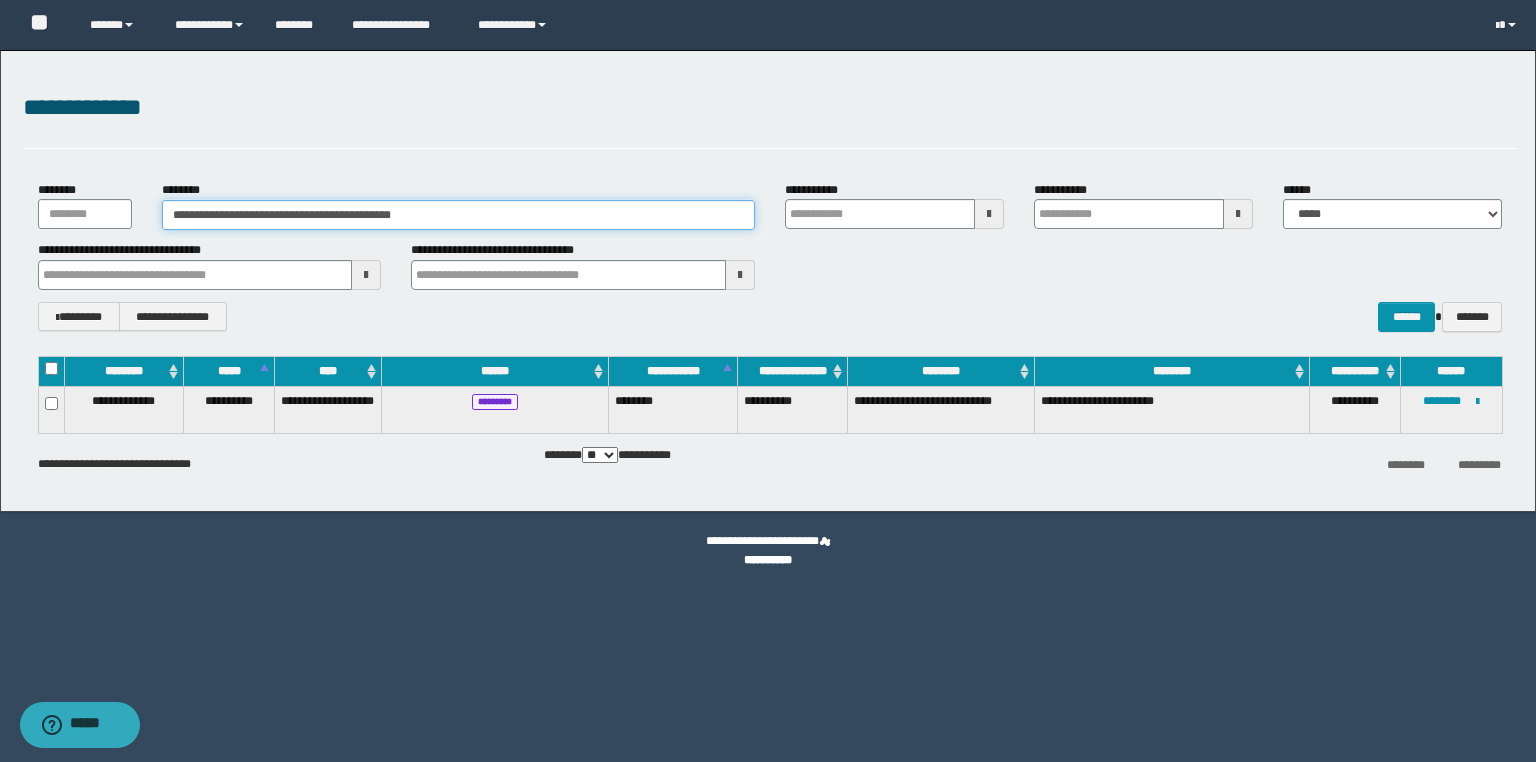 drag, startPoint x: 458, startPoint y: 208, endPoint x: 59, endPoint y: 211, distance: 399.0113 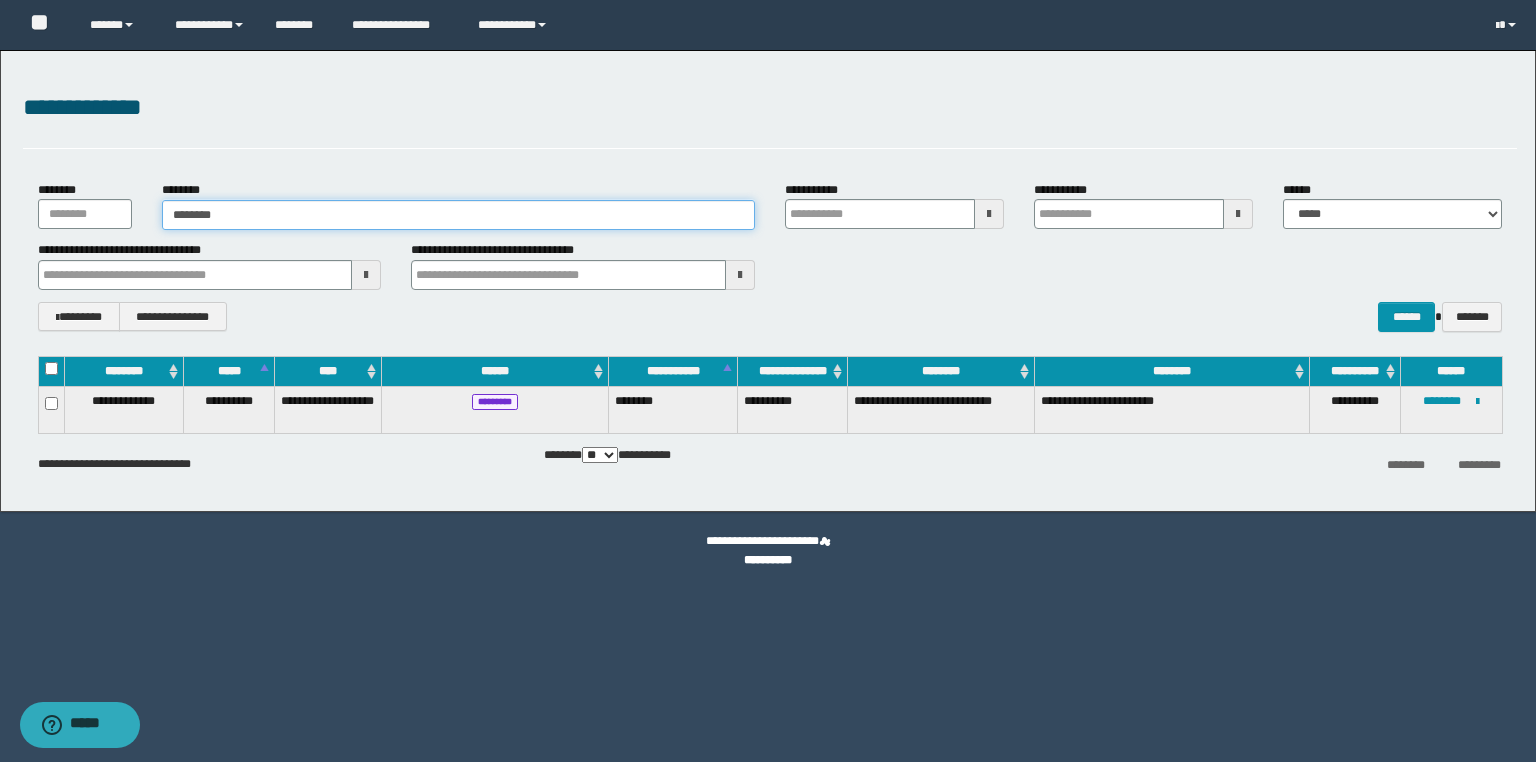 type on "********" 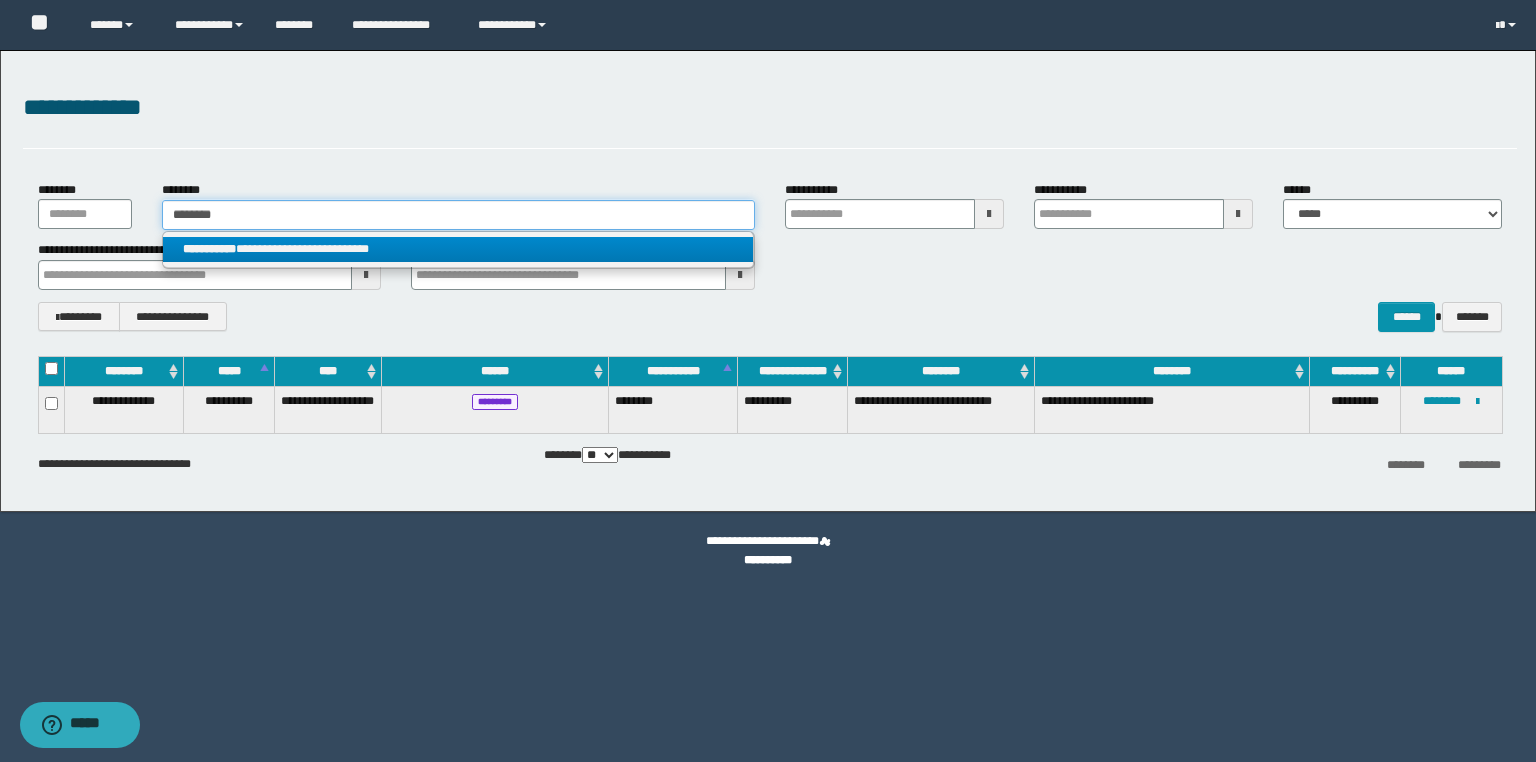 type on "********" 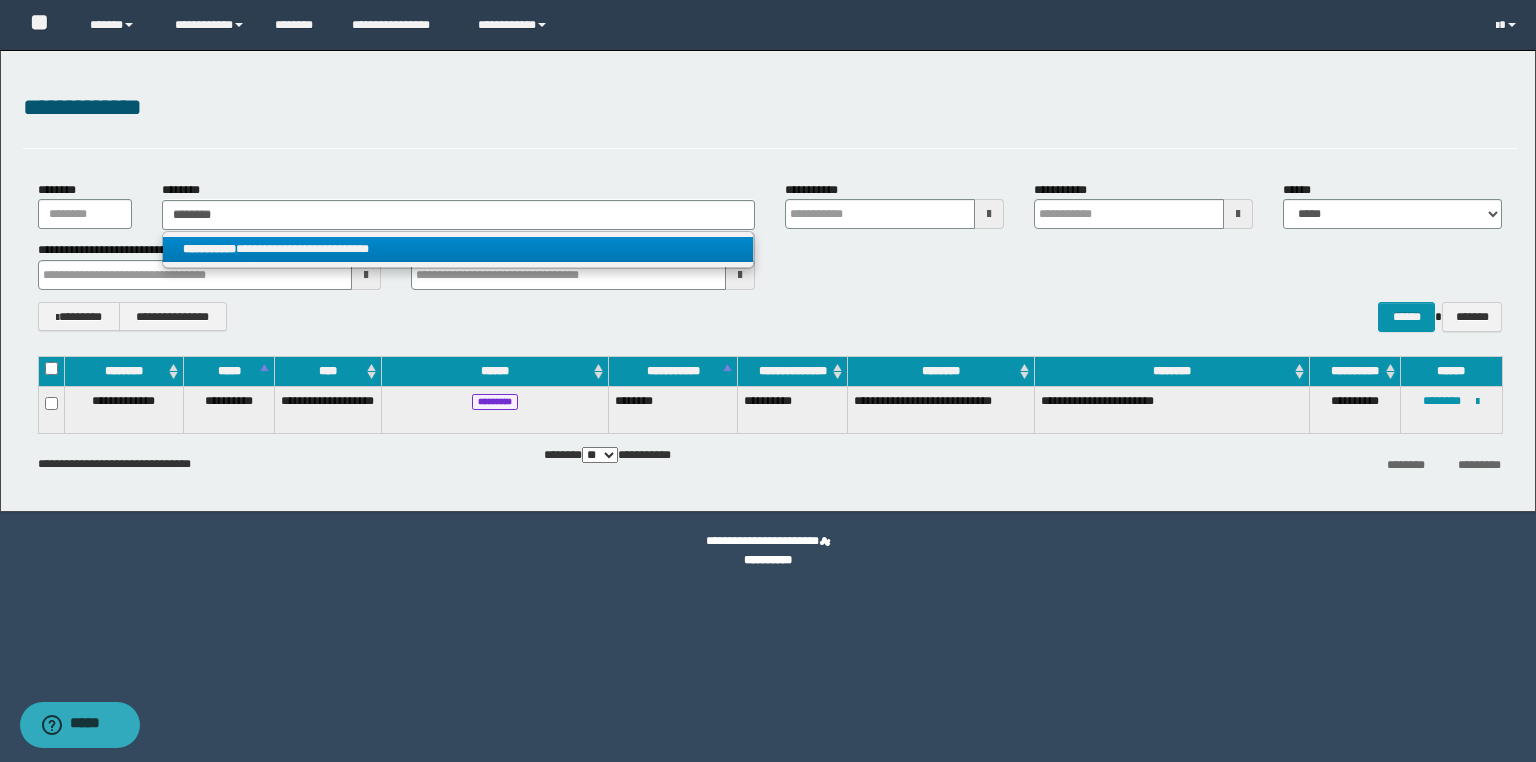 click on "**********" at bounding box center (458, 249) 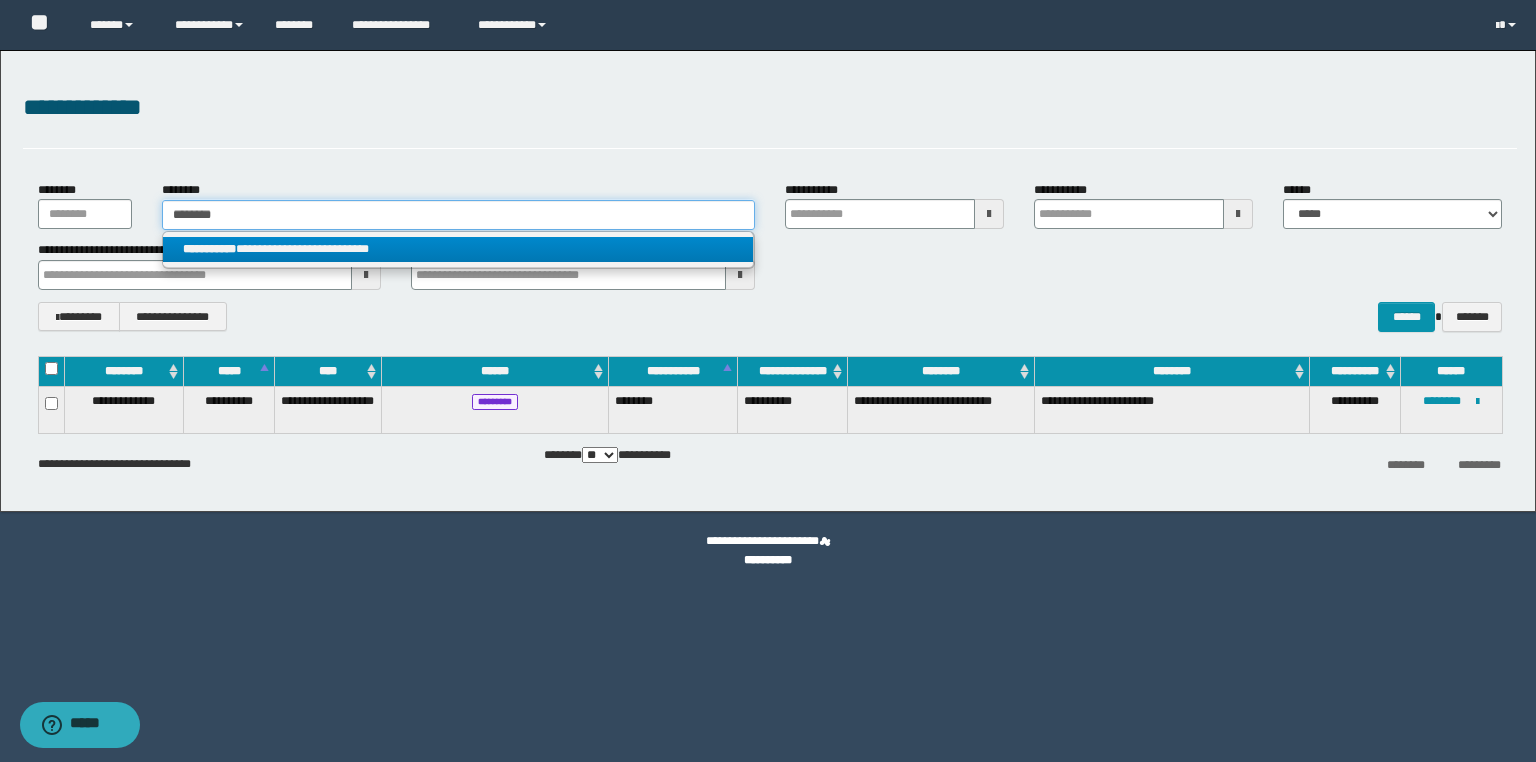type 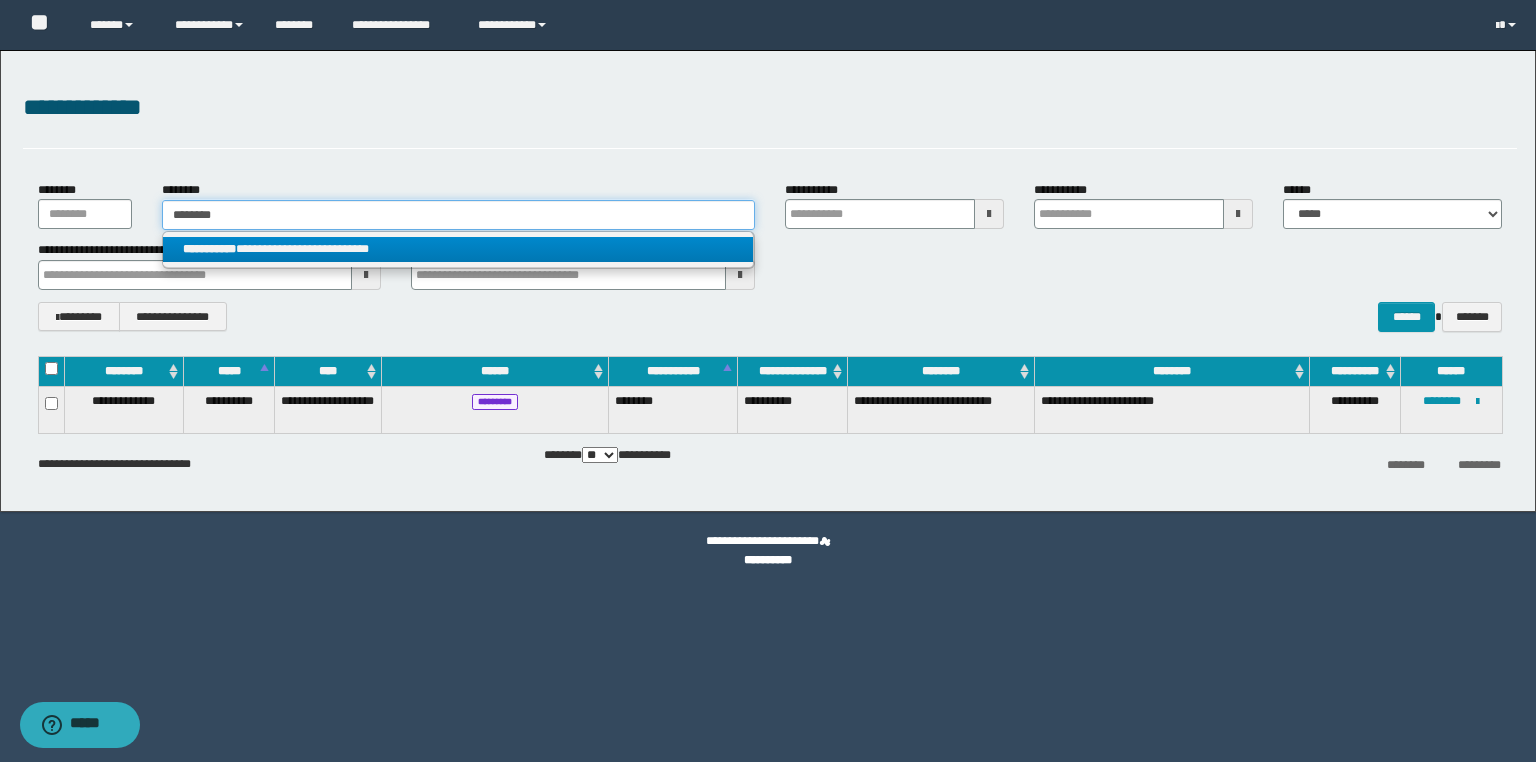type on "**********" 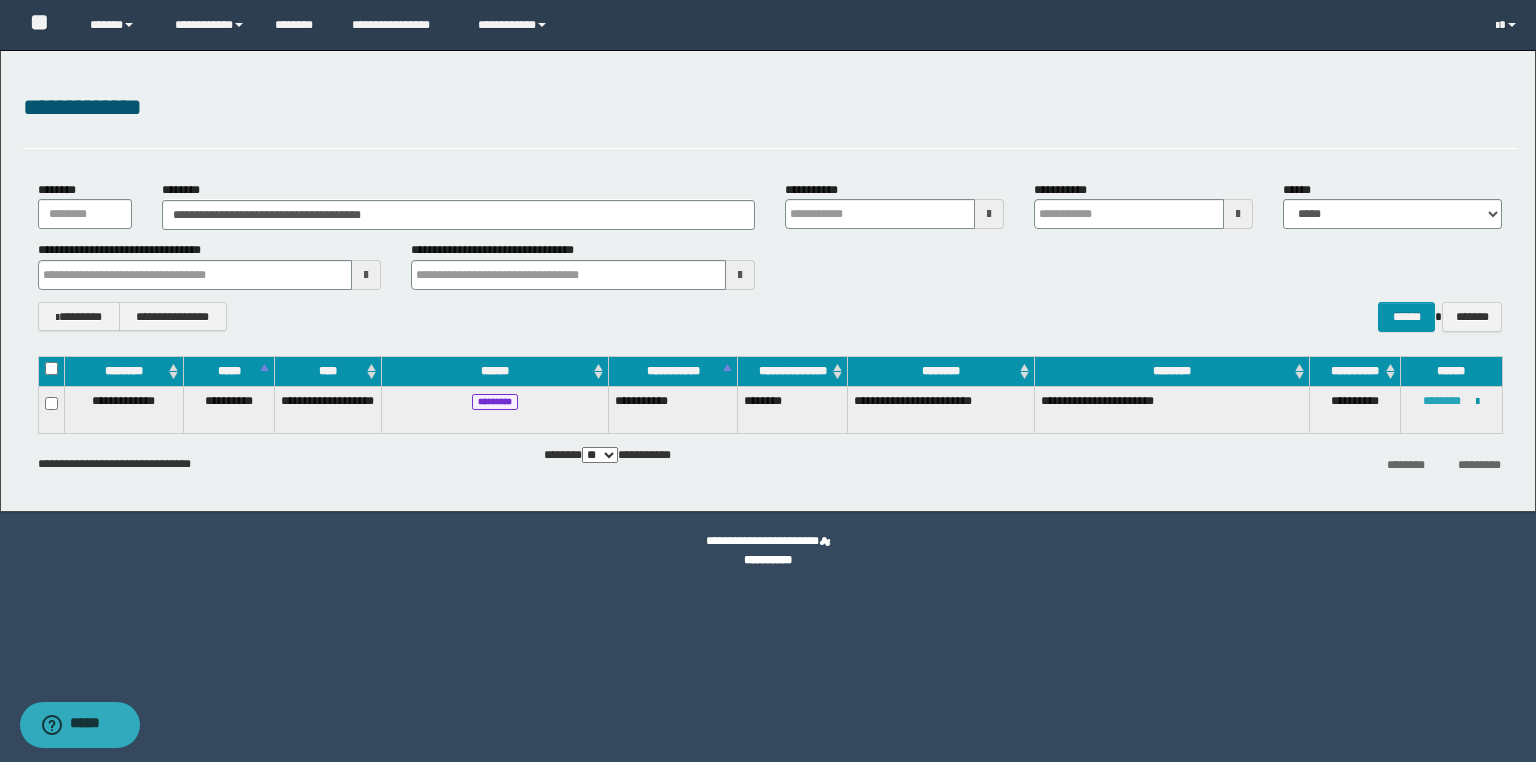 click on "********" at bounding box center [1442, 401] 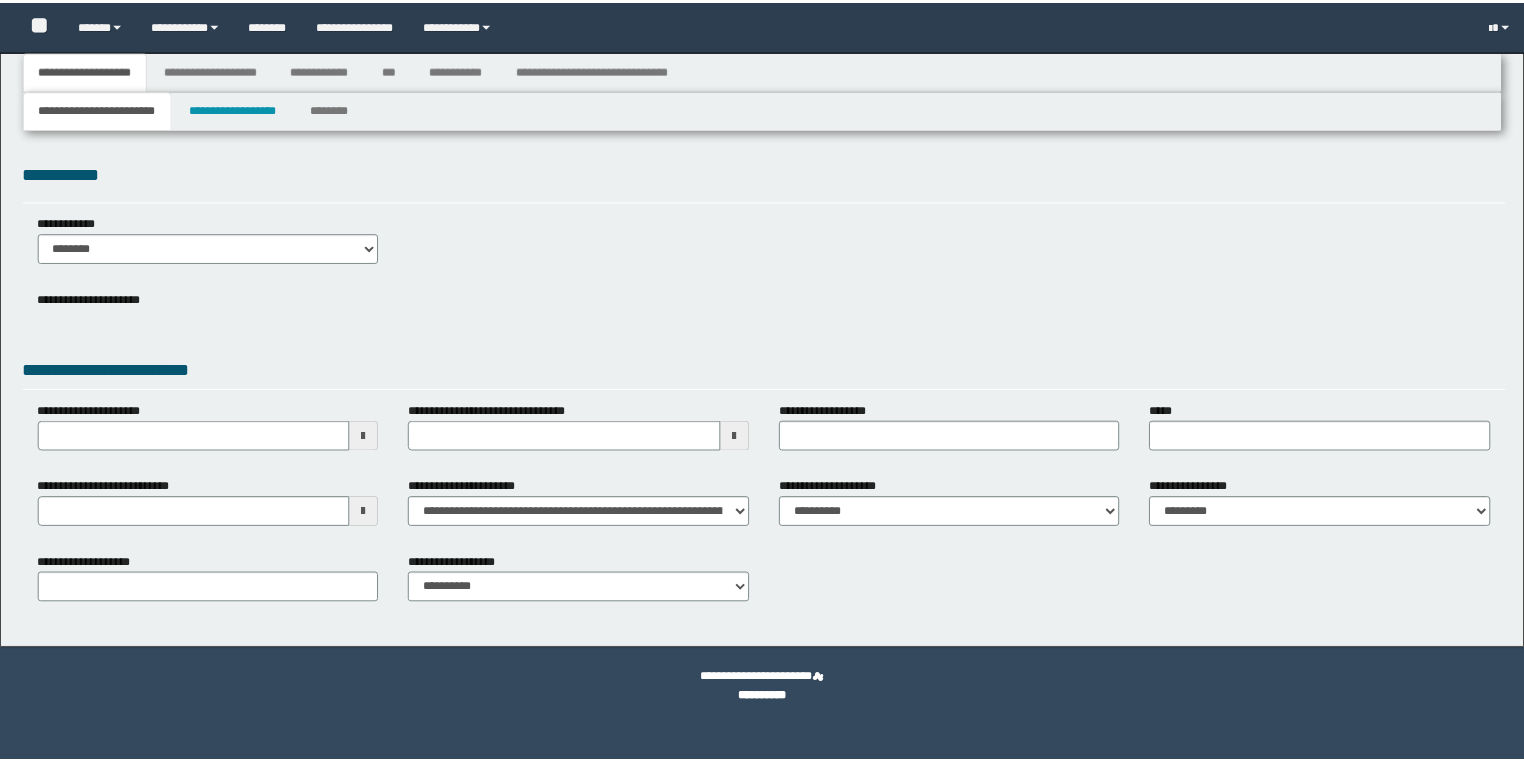scroll, scrollTop: 0, scrollLeft: 0, axis: both 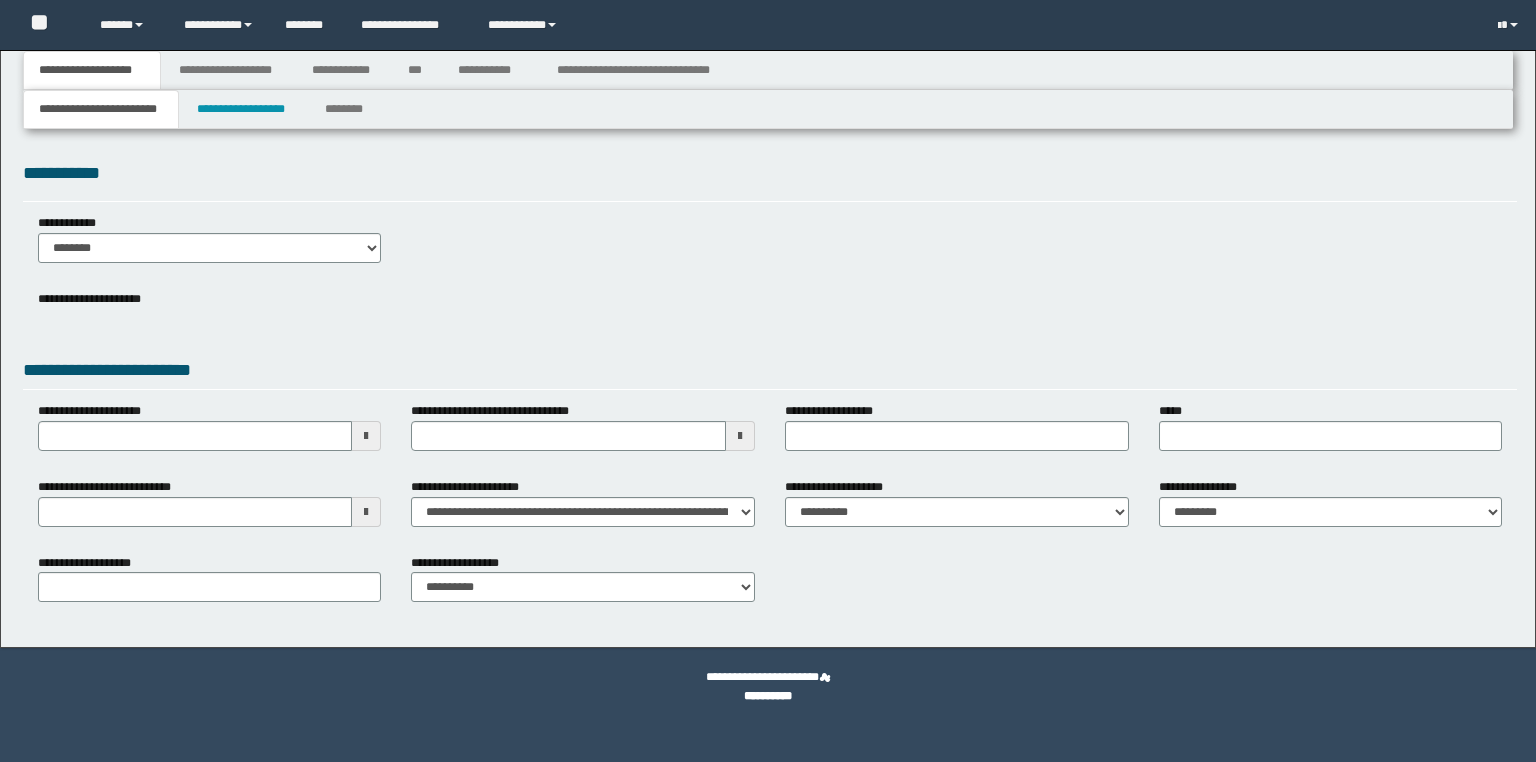 type 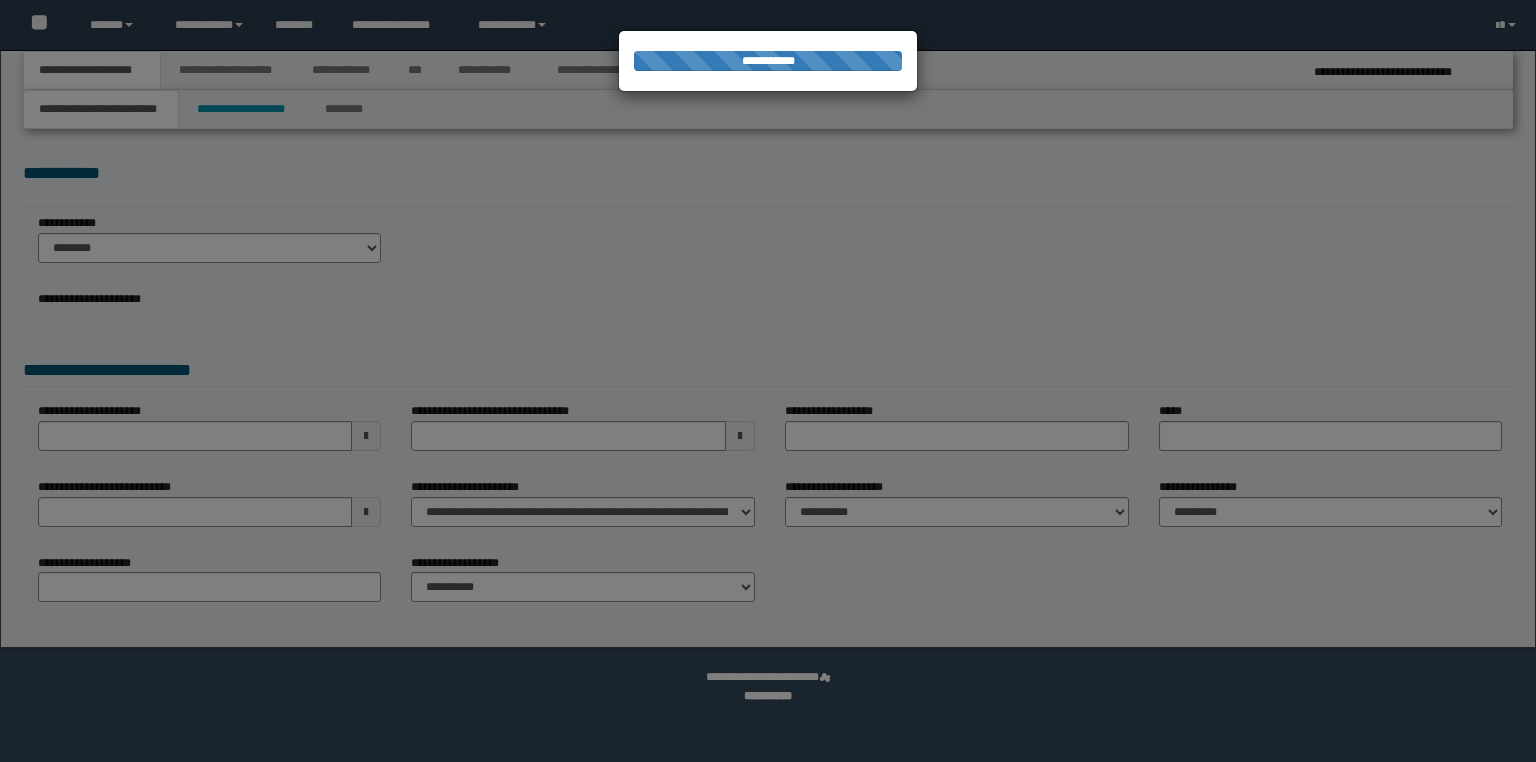 type on "**********" 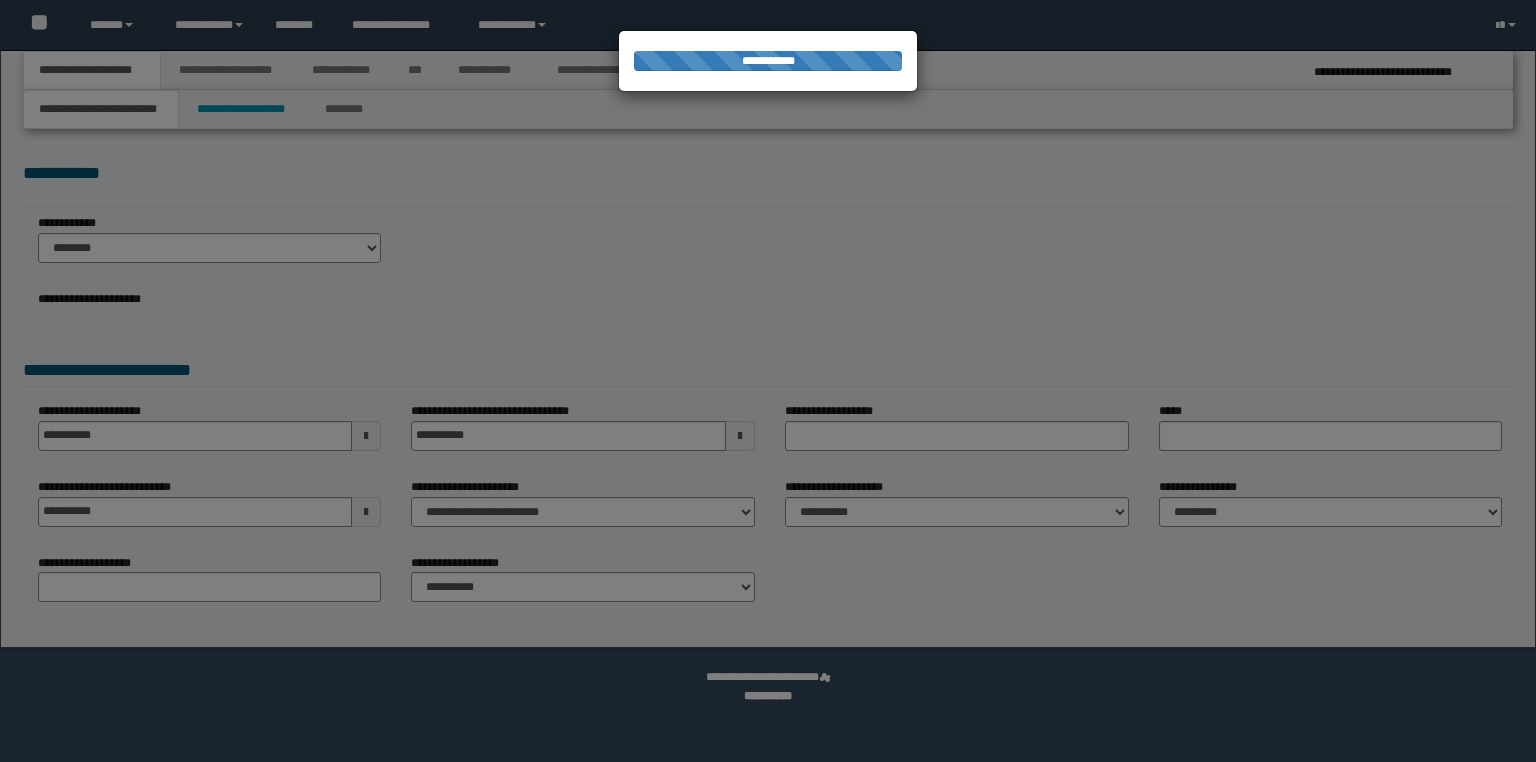 select on "*" 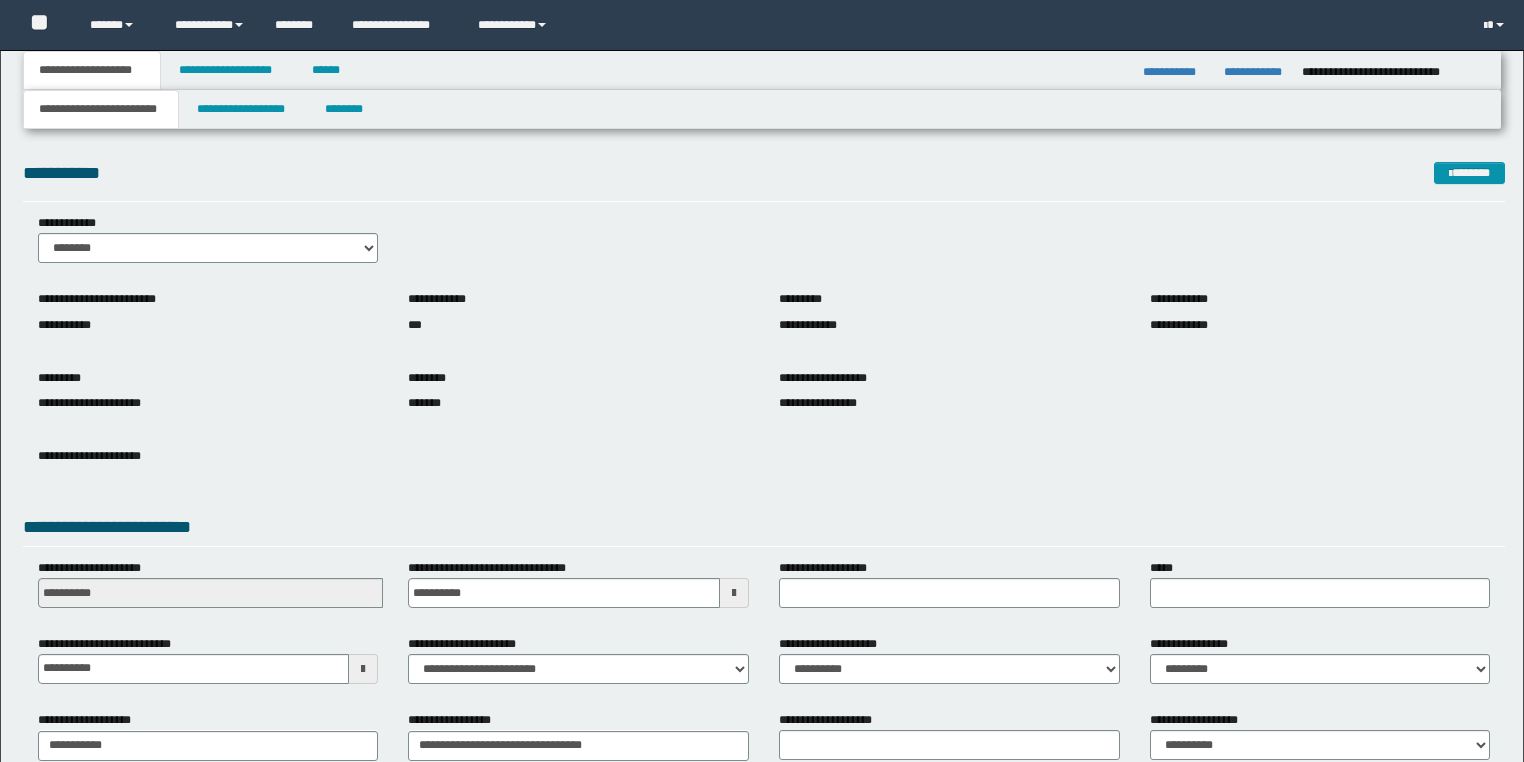 scroll, scrollTop: 0, scrollLeft: 0, axis: both 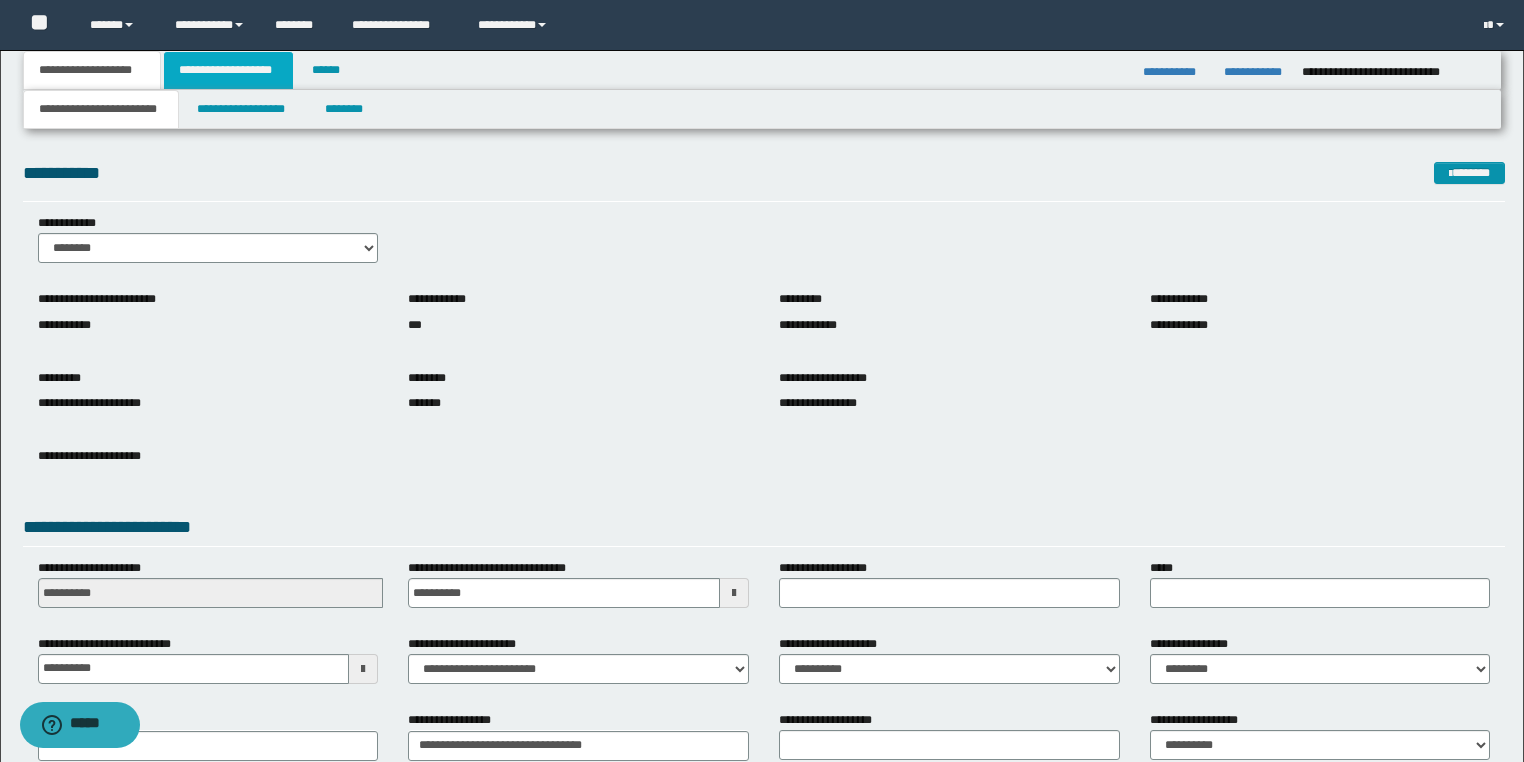 click on "**********" at bounding box center [228, 70] 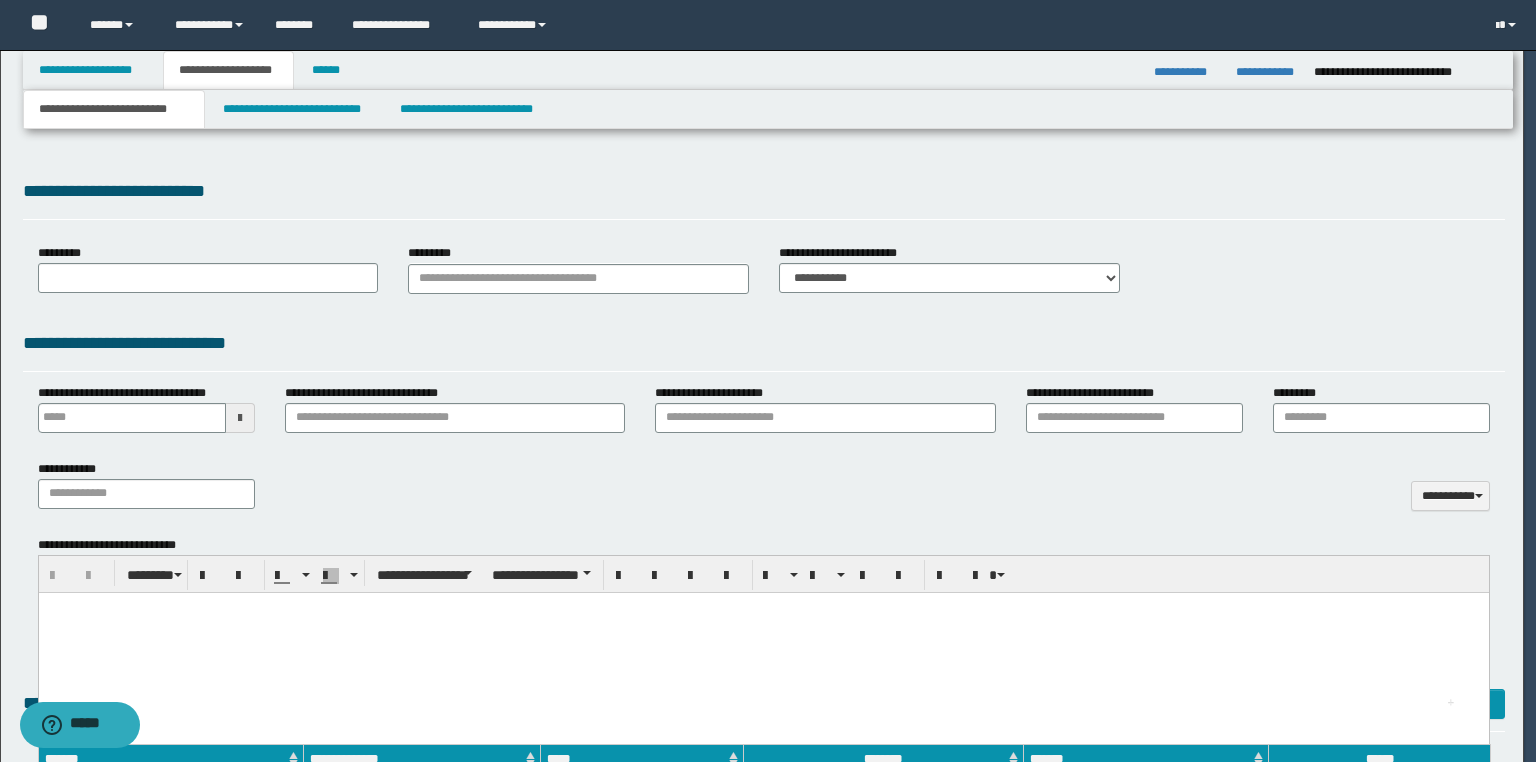 type on "**********" 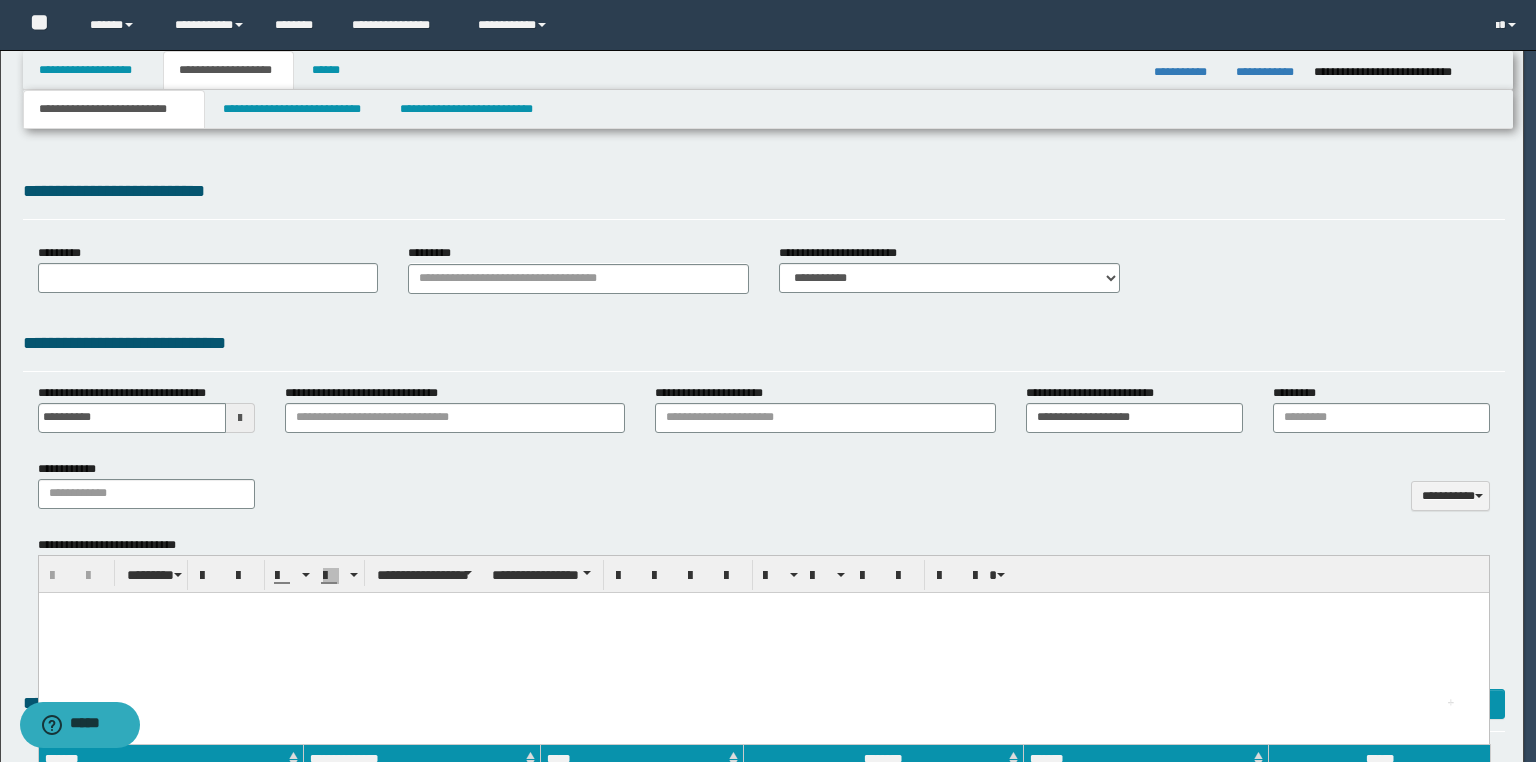 type on "**********" 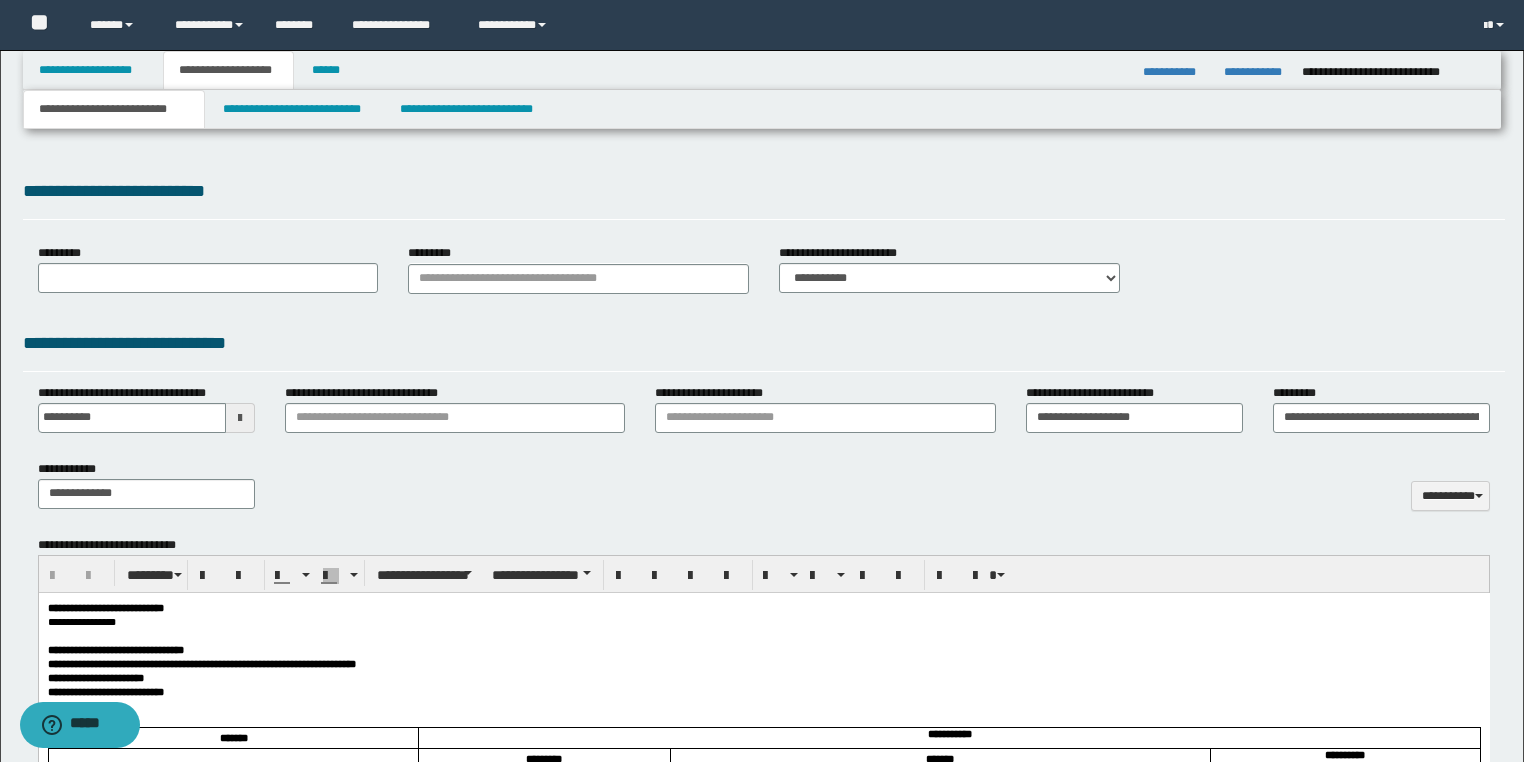 type on "**********" 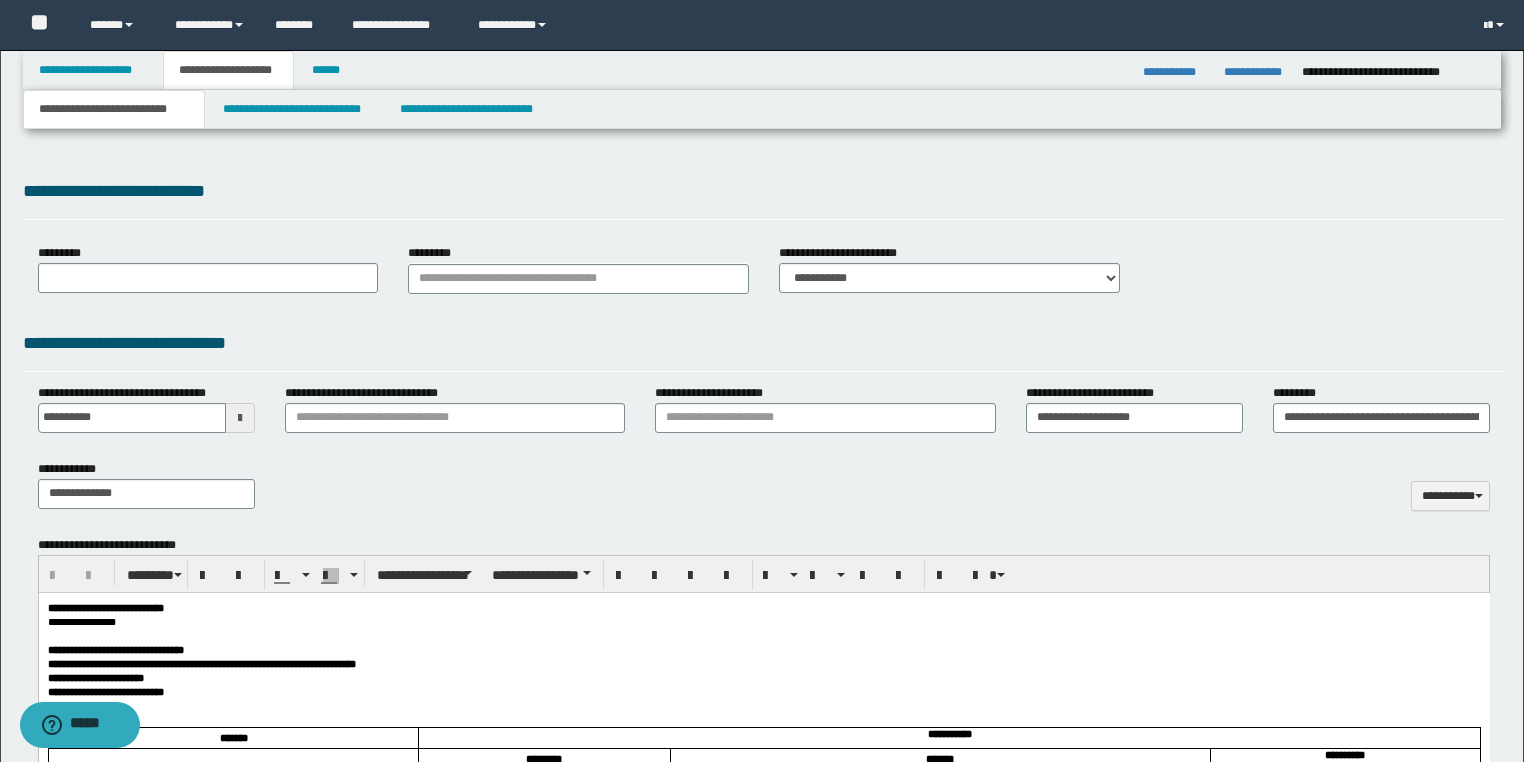 select on "*" 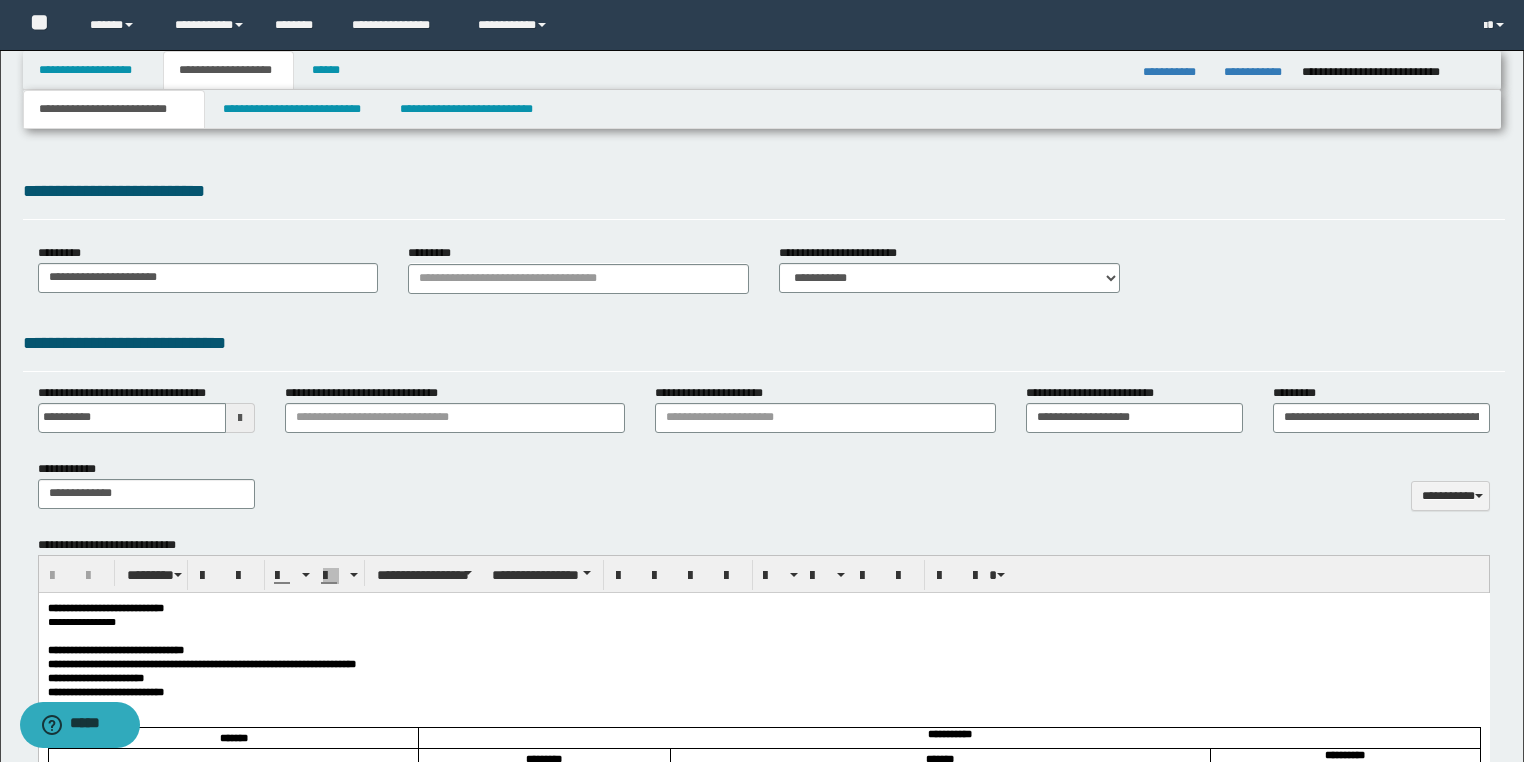 type on "**********" 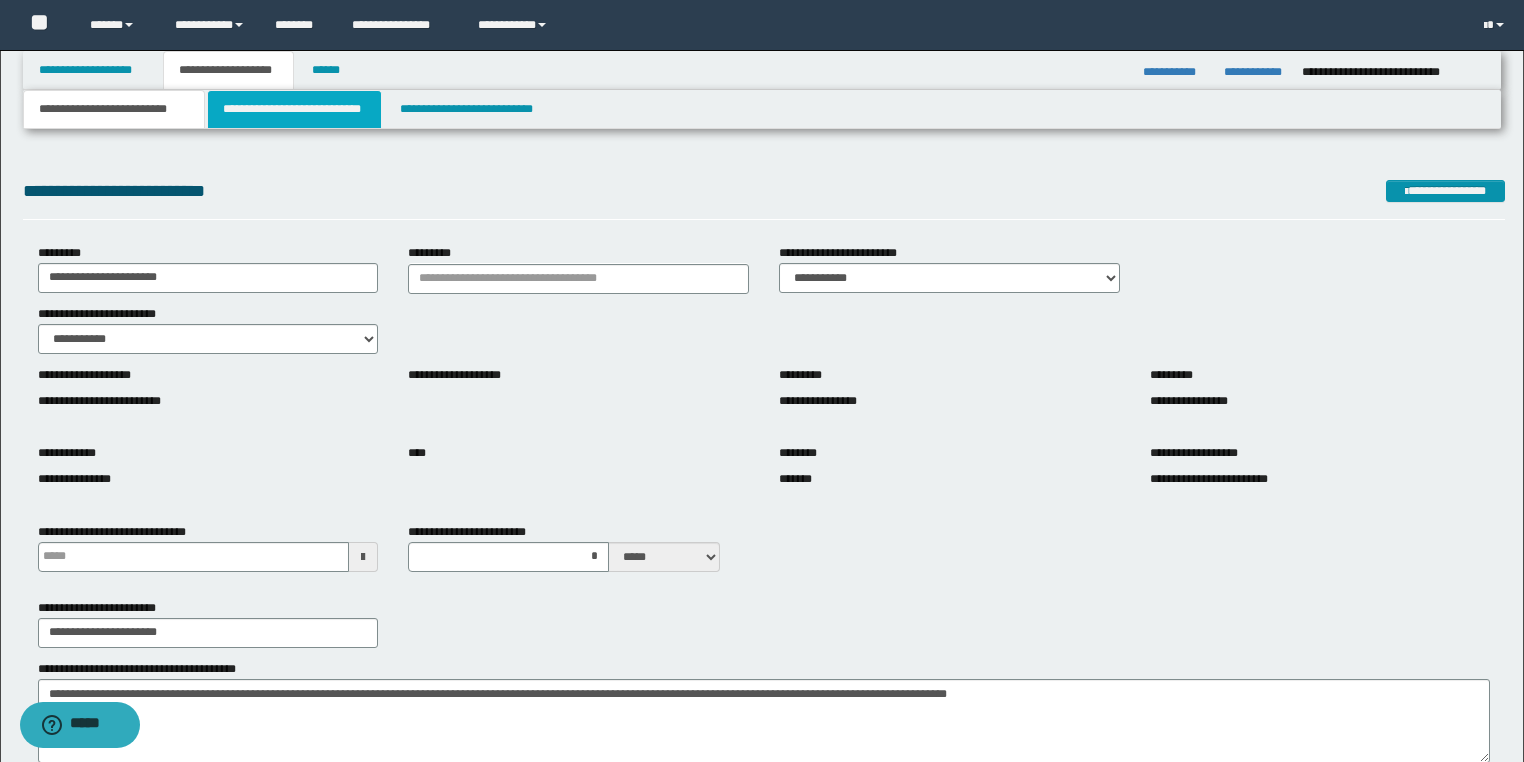 click on "**********" at bounding box center [294, 109] 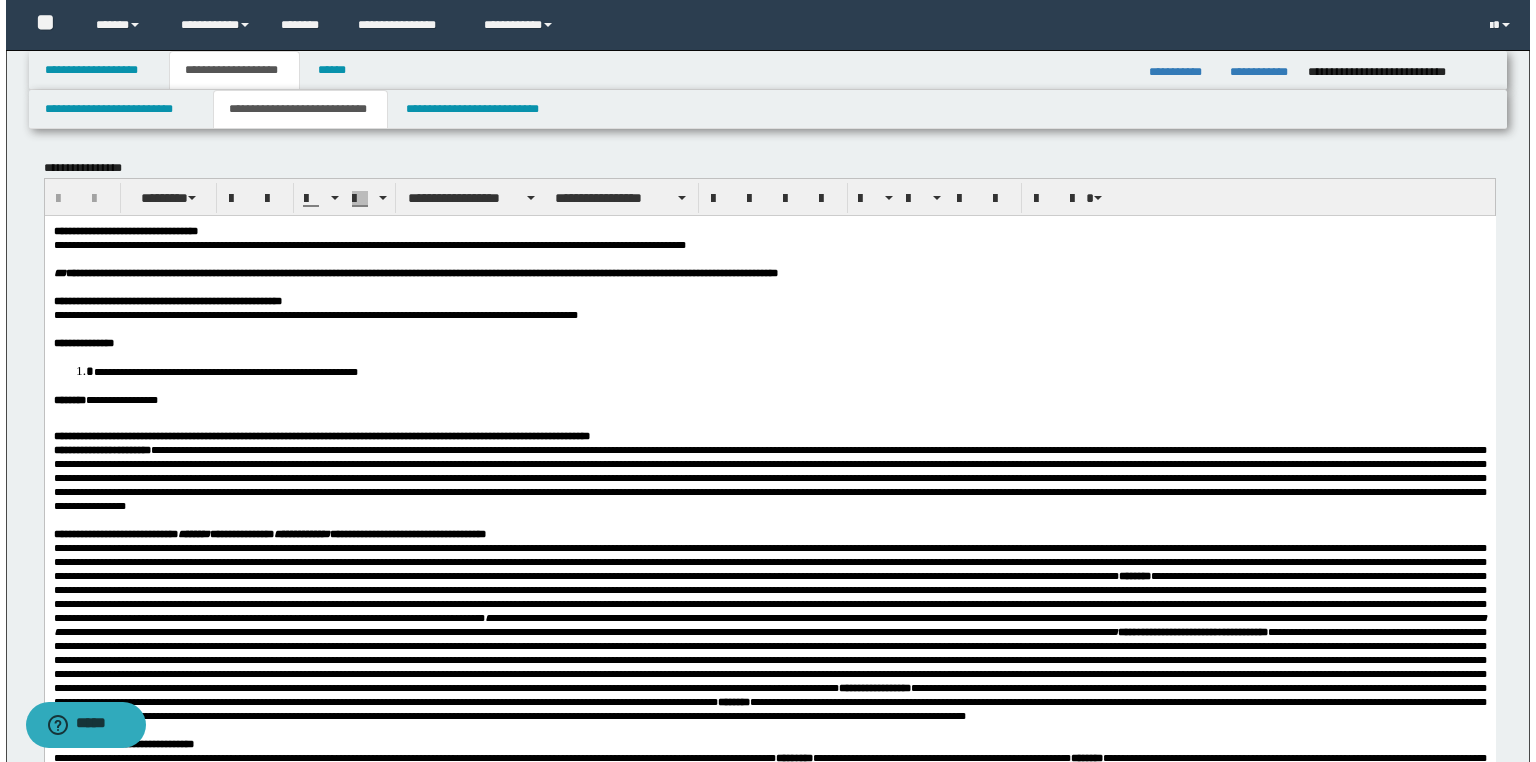 scroll, scrollTop: 0, scrollLeft: 0, axis: both 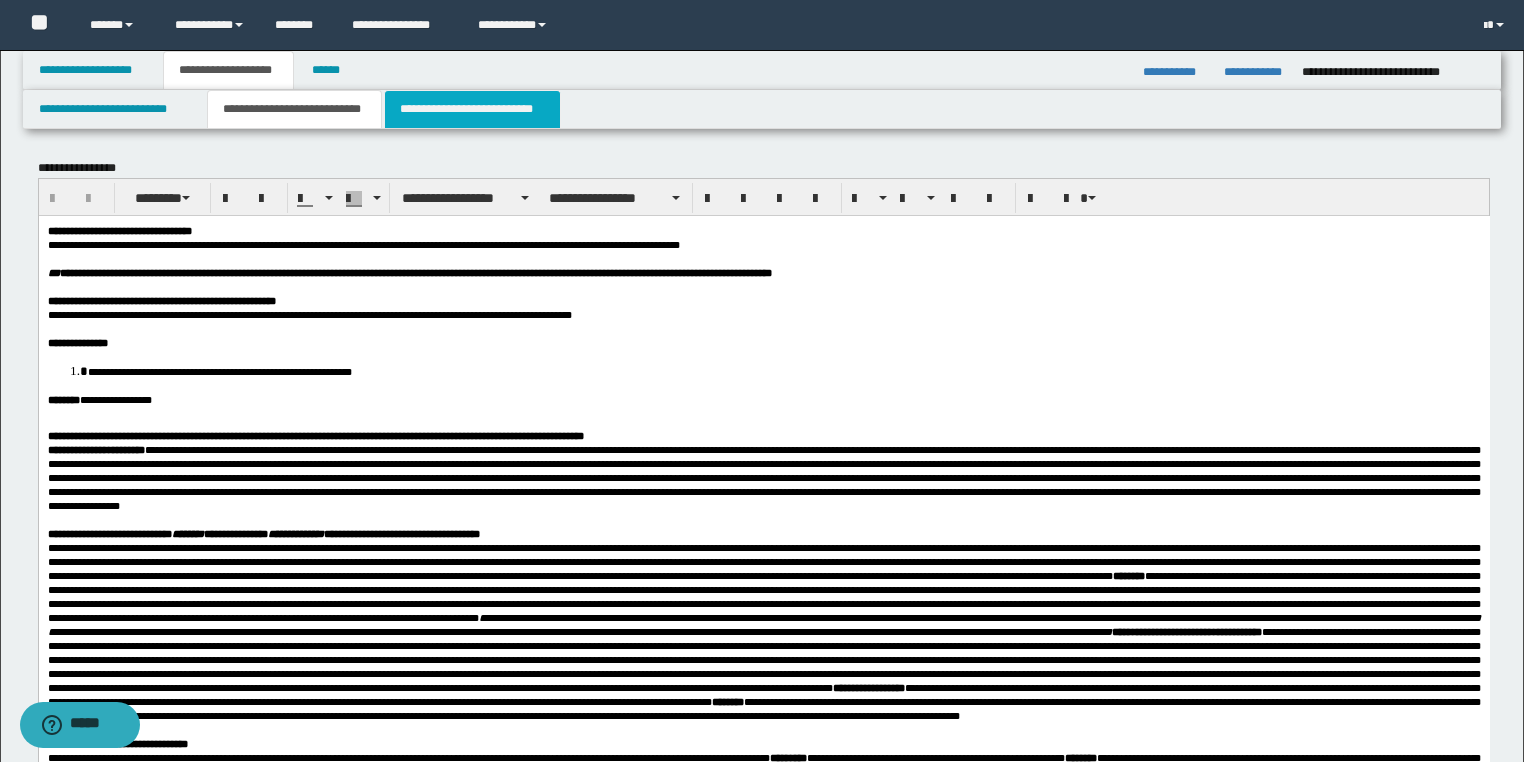 click on "**********" at bounding box center [472, 109] 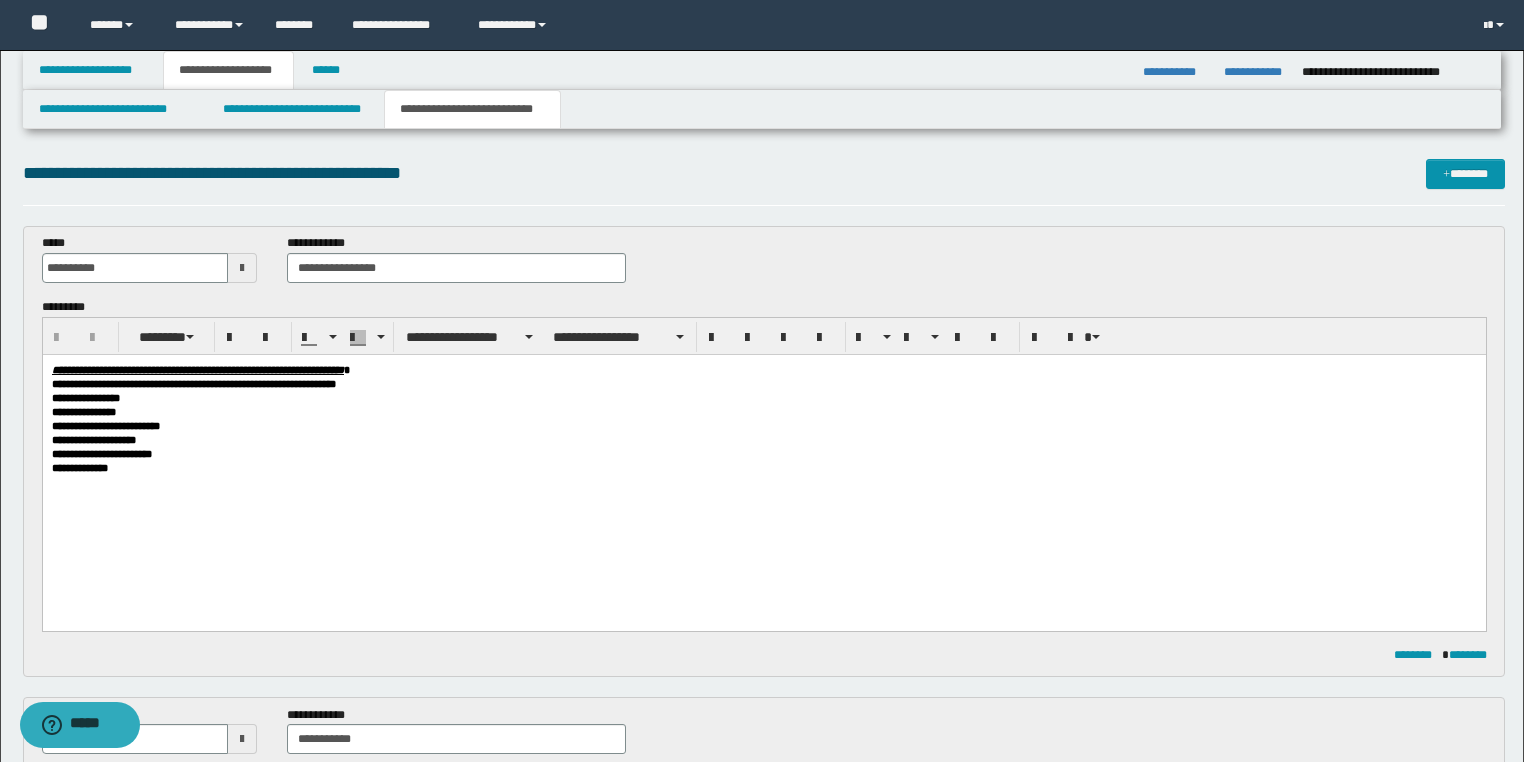 scroll, scrollTop: 0, scrollLeft: 0, axis: both 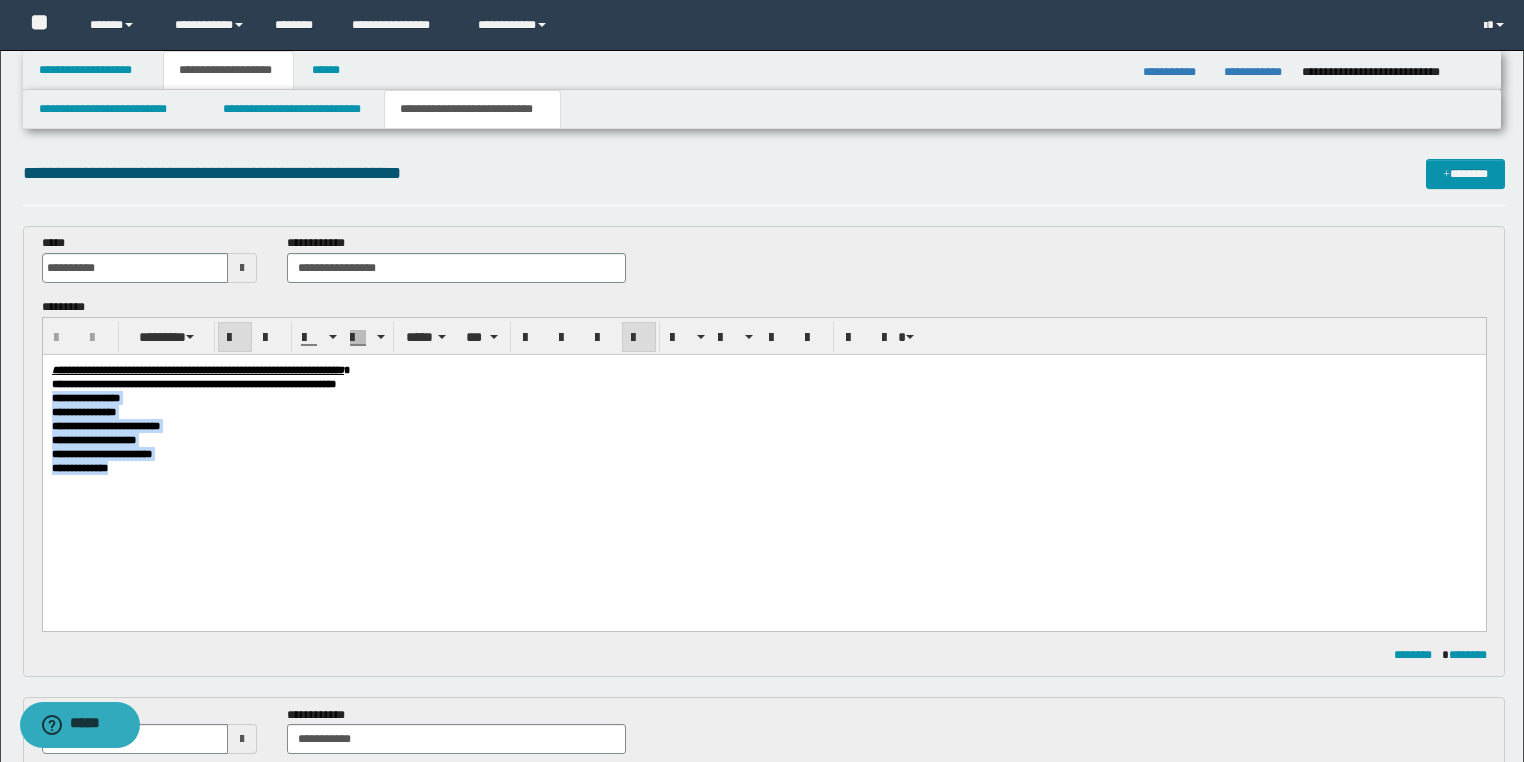 drag, startPoint x: 161, startPoint y: 481, endPoint x: 39, endPoint y: 403, distance: 144.80331 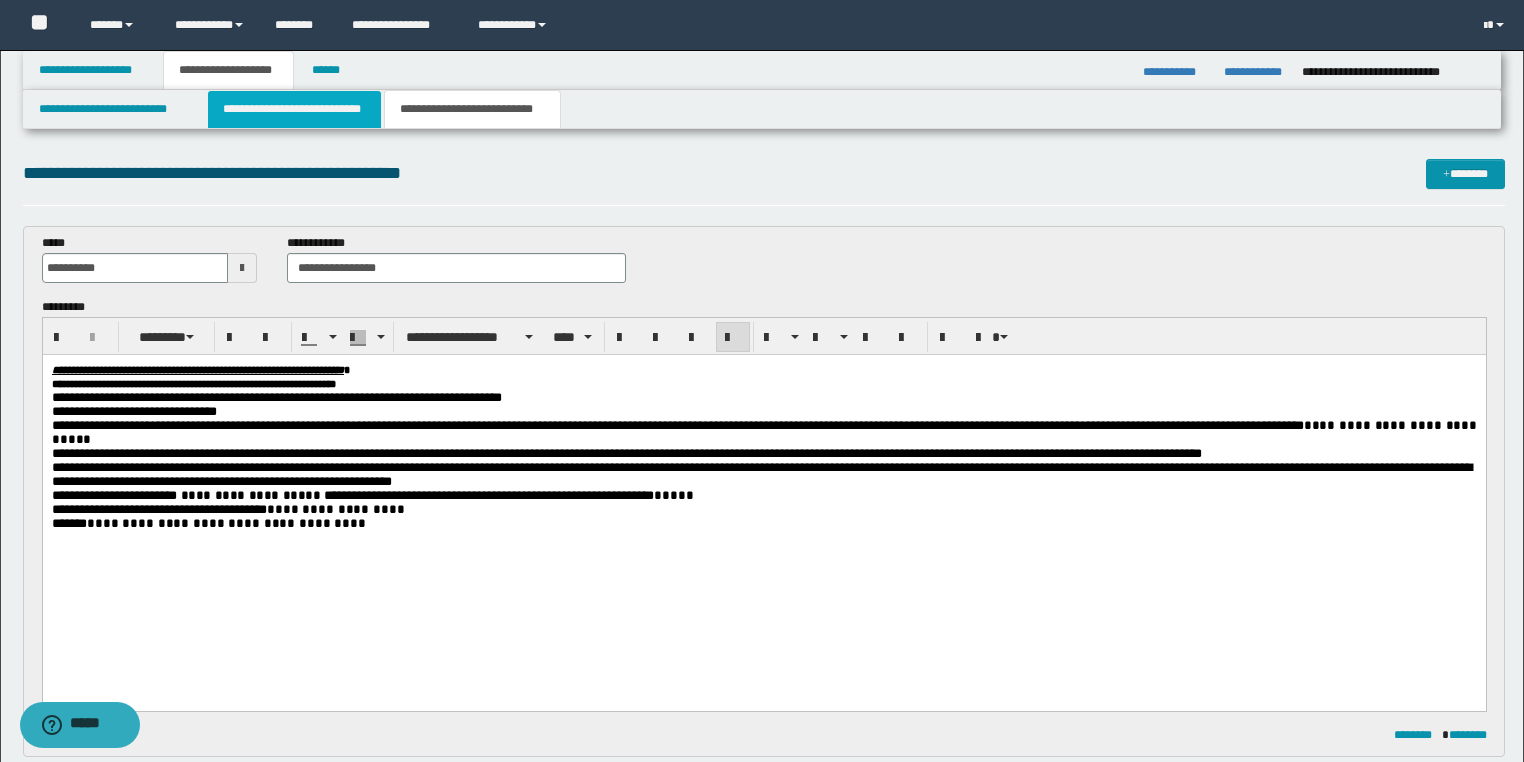click on "**********" at bounding box center (294, 109) 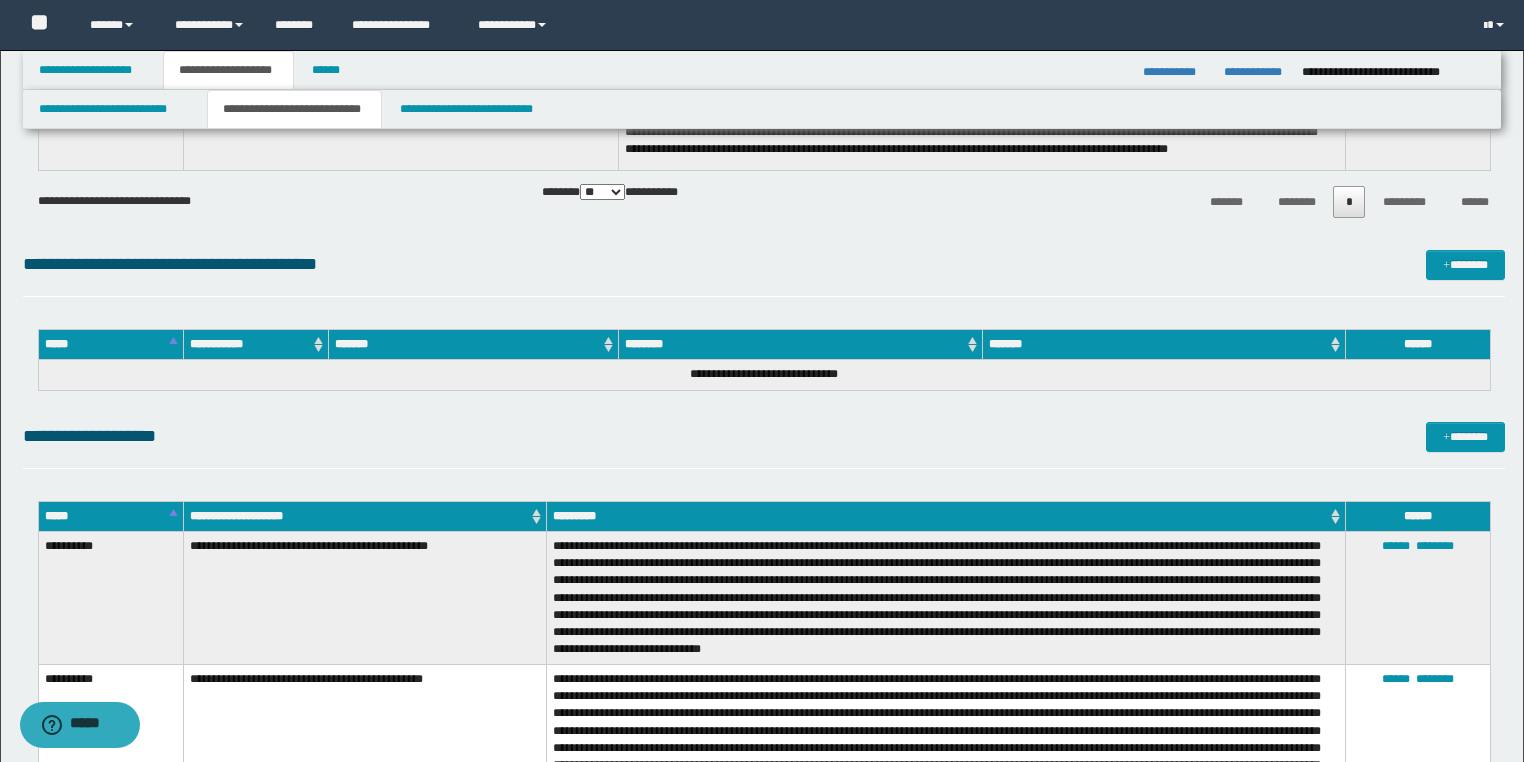 scroll, scrollTop: 1280, scrollLeft: 0, axis: vertical 